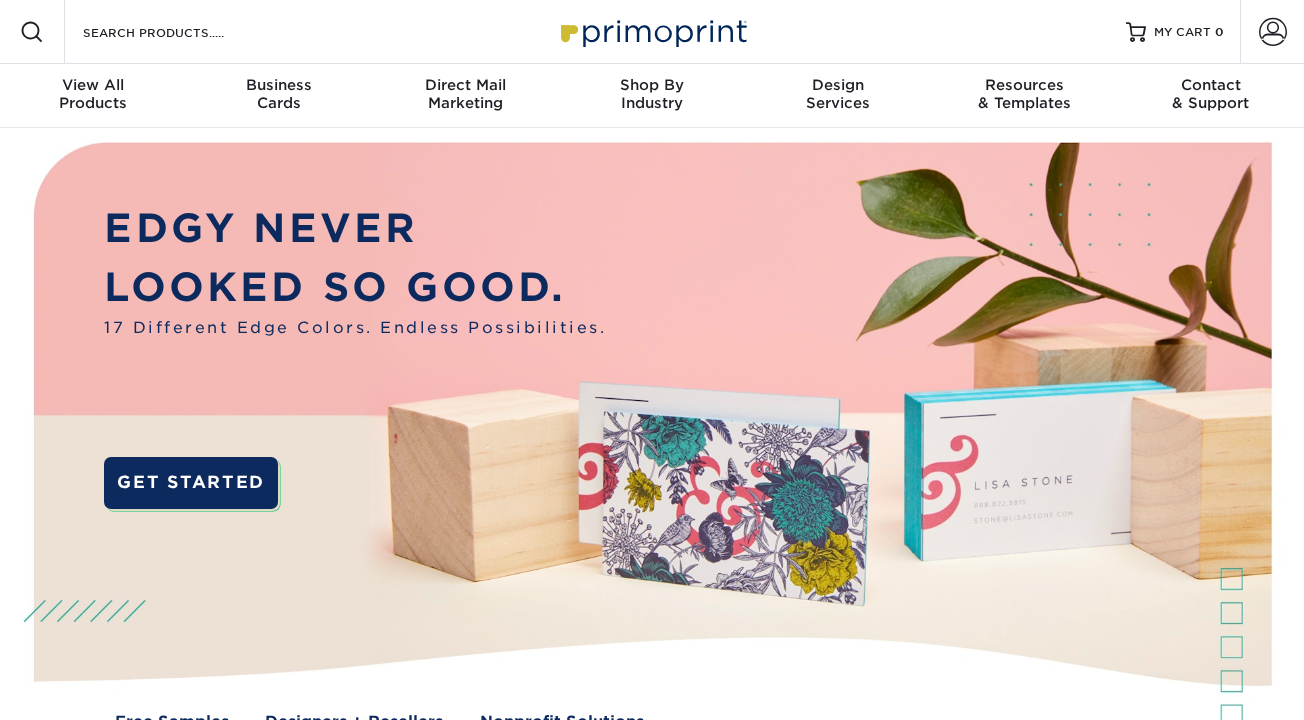 scroll, scrollTop: 0, scrollLeft: 0, axis: both 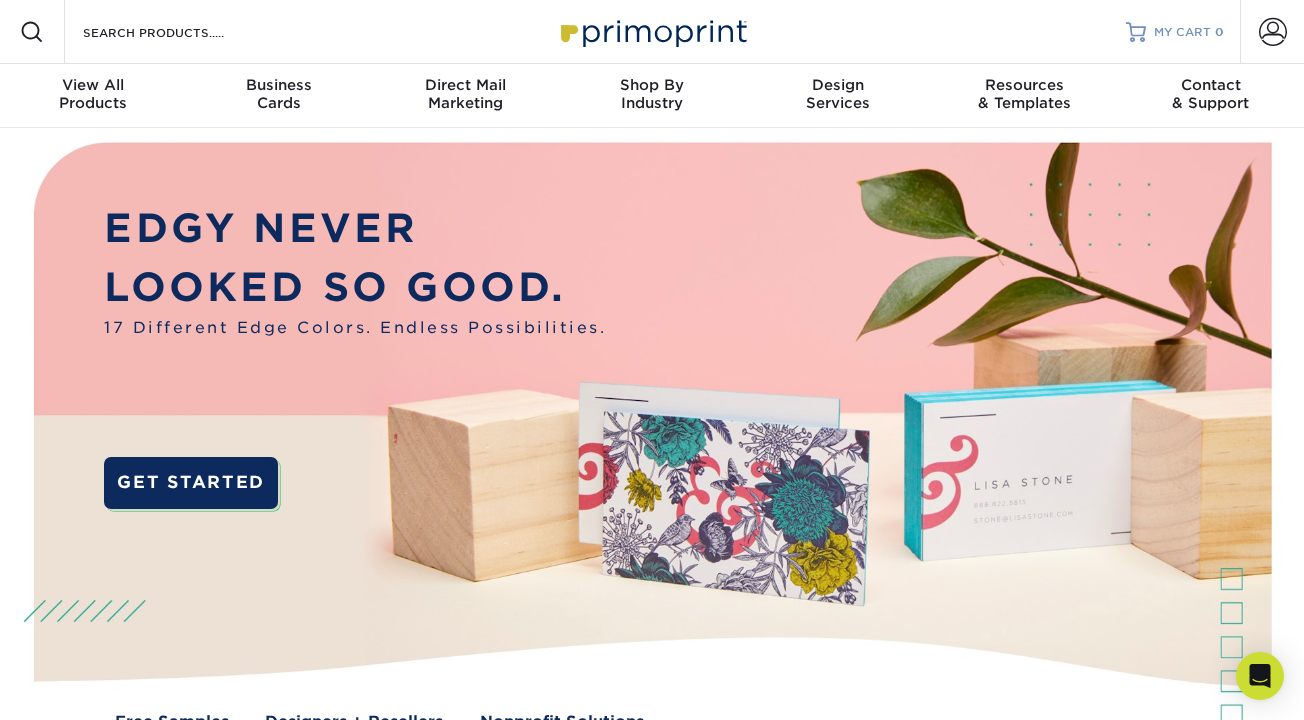click on "MY CART" at bounding box center (1182, 32) 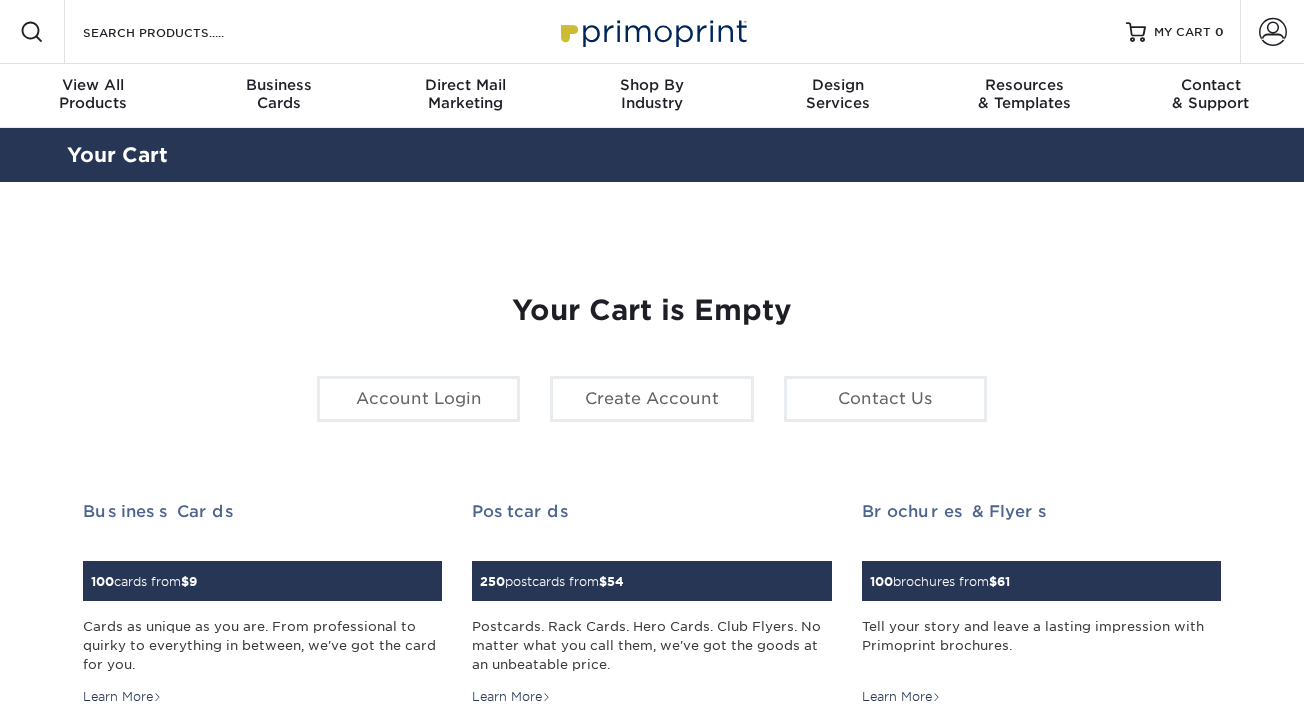 scroll, scrollTop: 0, scrollLeft: 0, axis: both 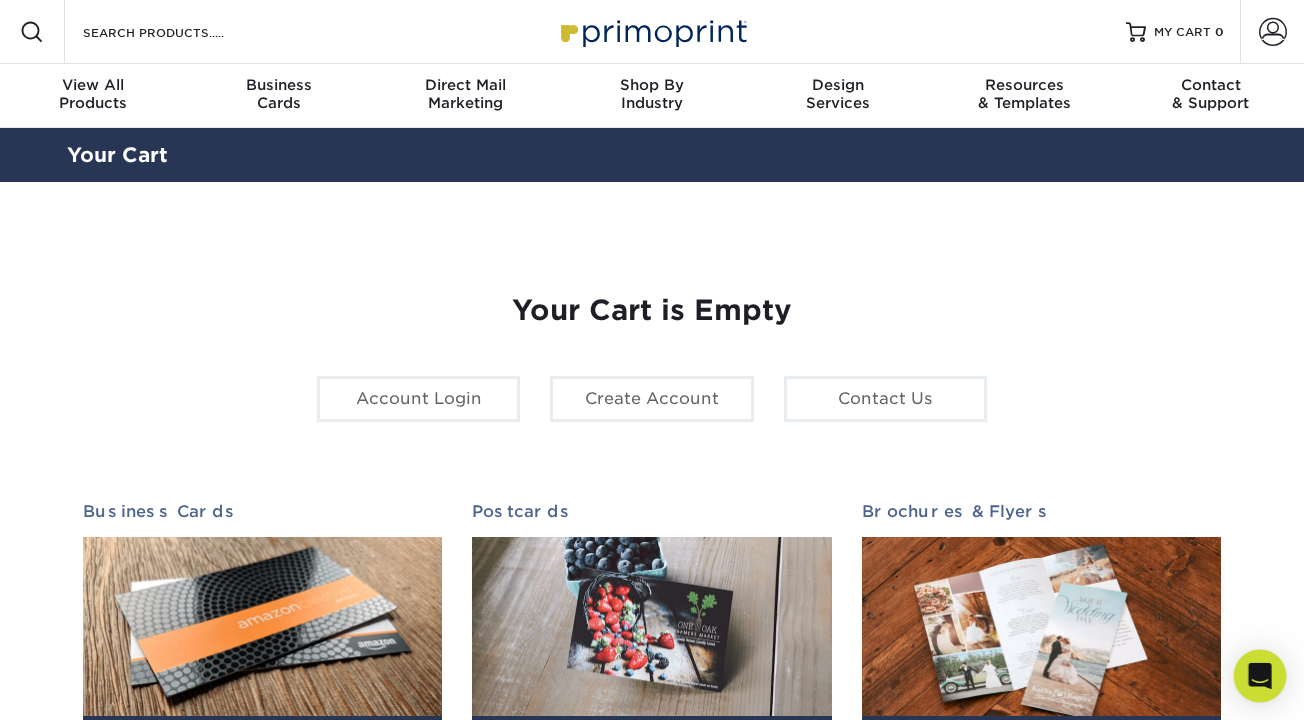 click at bounding box center (1260, 676) 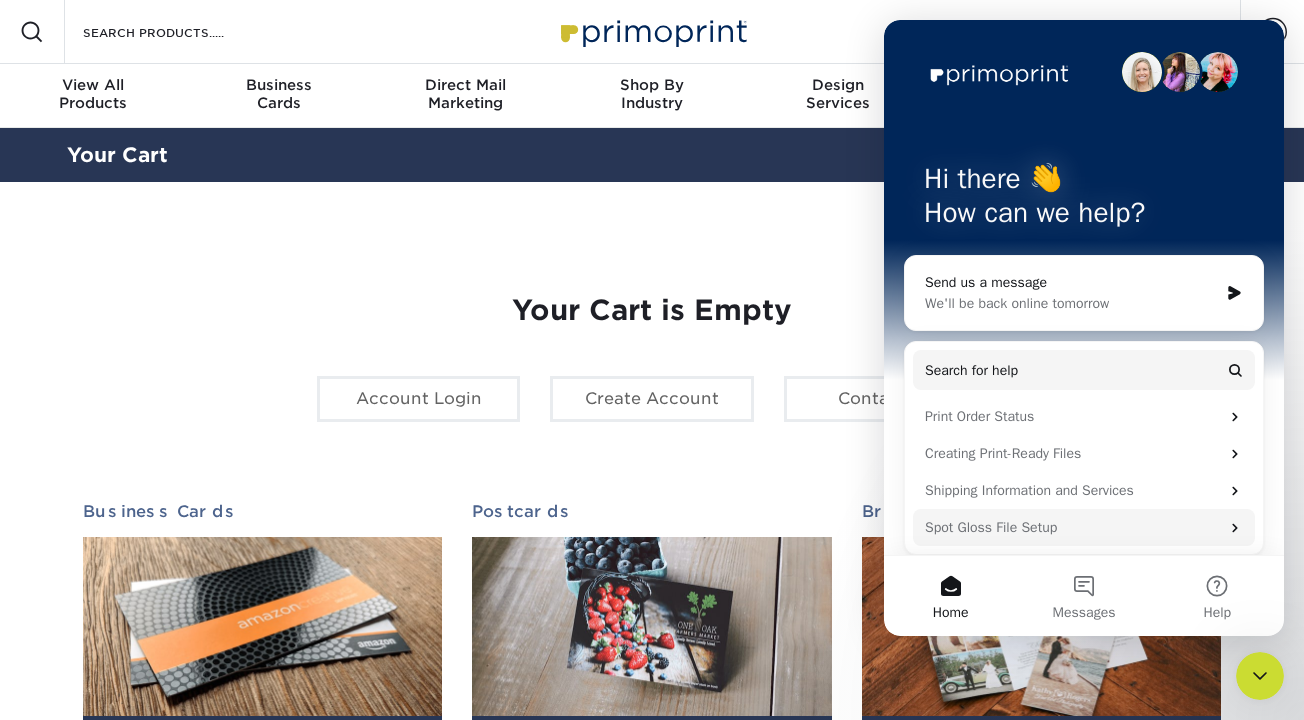 scroll, scrollTop: 0, scrollLeft: 0, axis: both 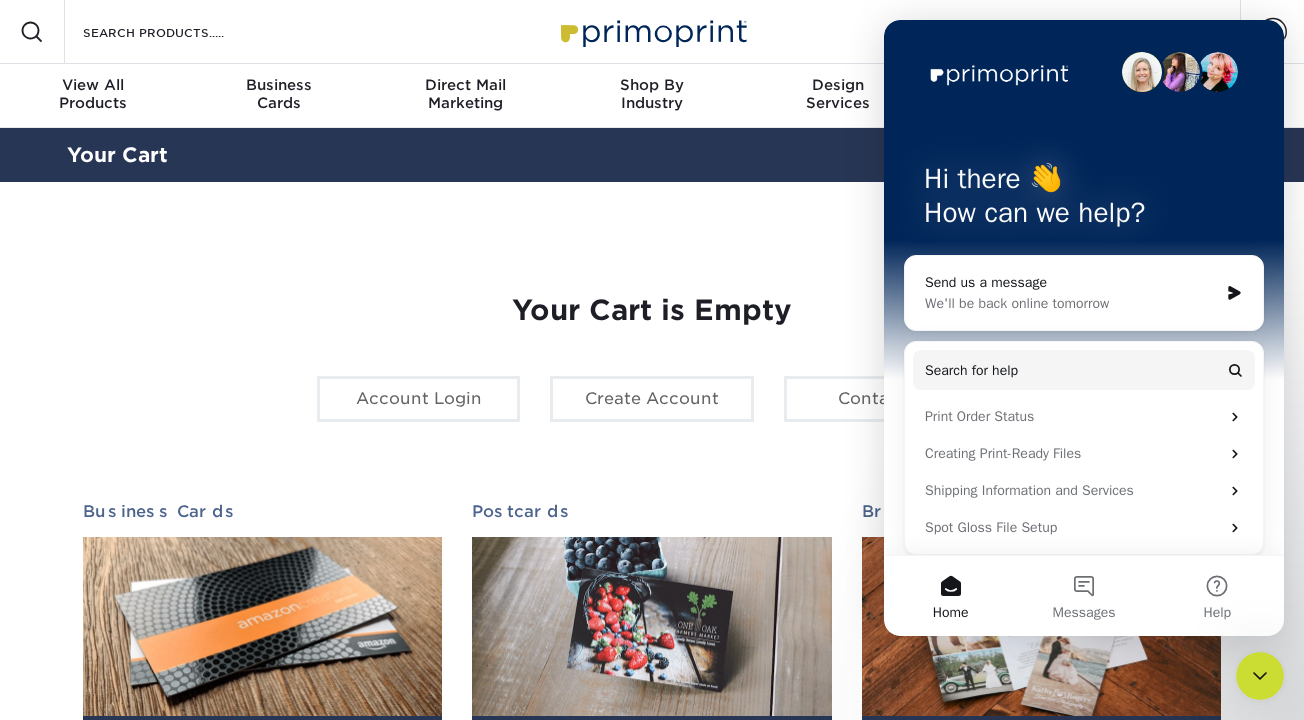 click on "Your Cart is Empty
Account Login
Create Account
Contact Us
Business Cards
100  cards from  $ 9
Cards as unique as you are. From professional to quirky to everything in between, we've got the card for you.
Learn More
250 $ 54 $" at bounding box center (652, 633) 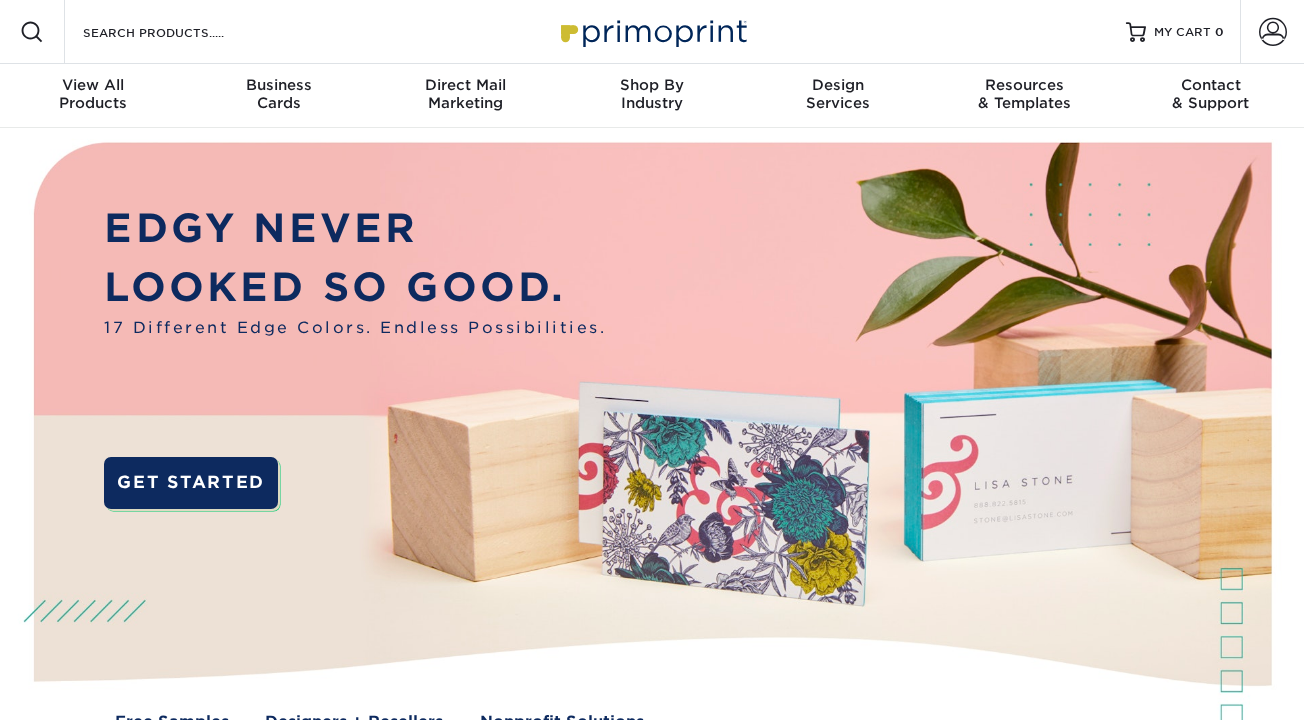 scroll, scrollTop: 0, scrollLeft: 0, axis: both 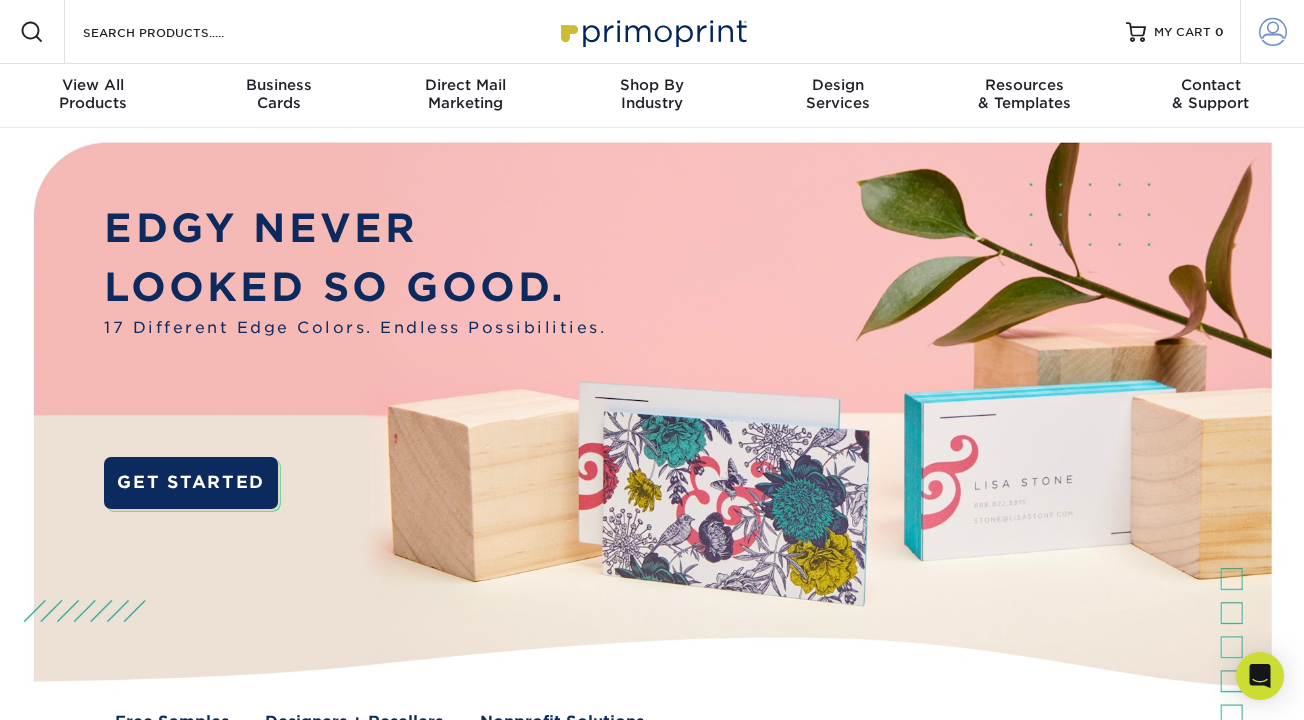 click at bounding box center (1273, 32) 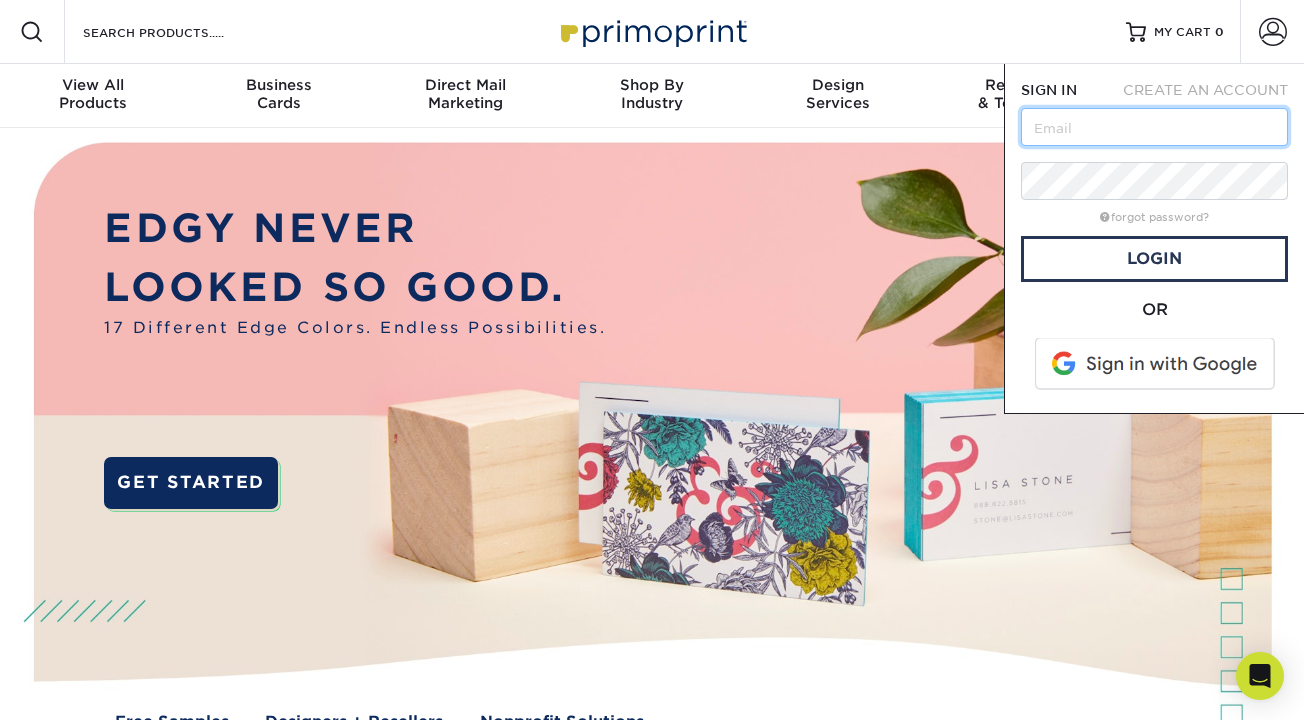 click at bounding box center [1154, 127] 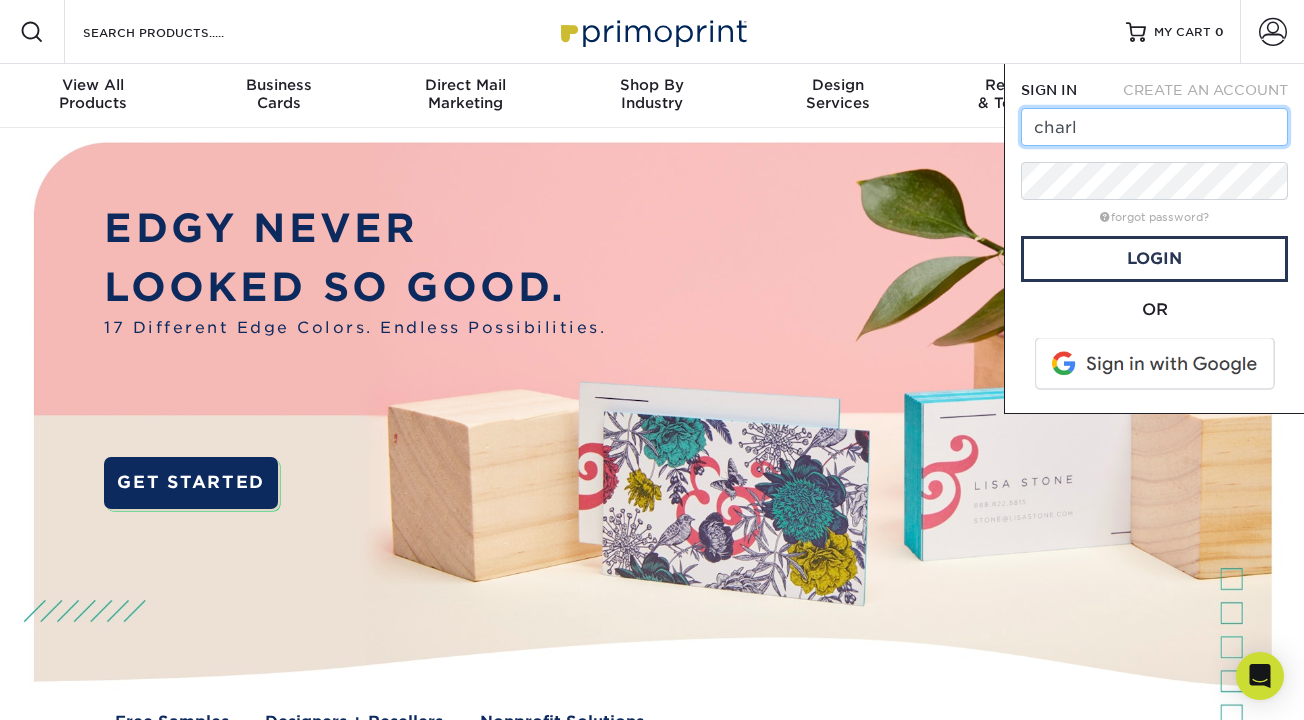 type on "charlie@[example.com]" 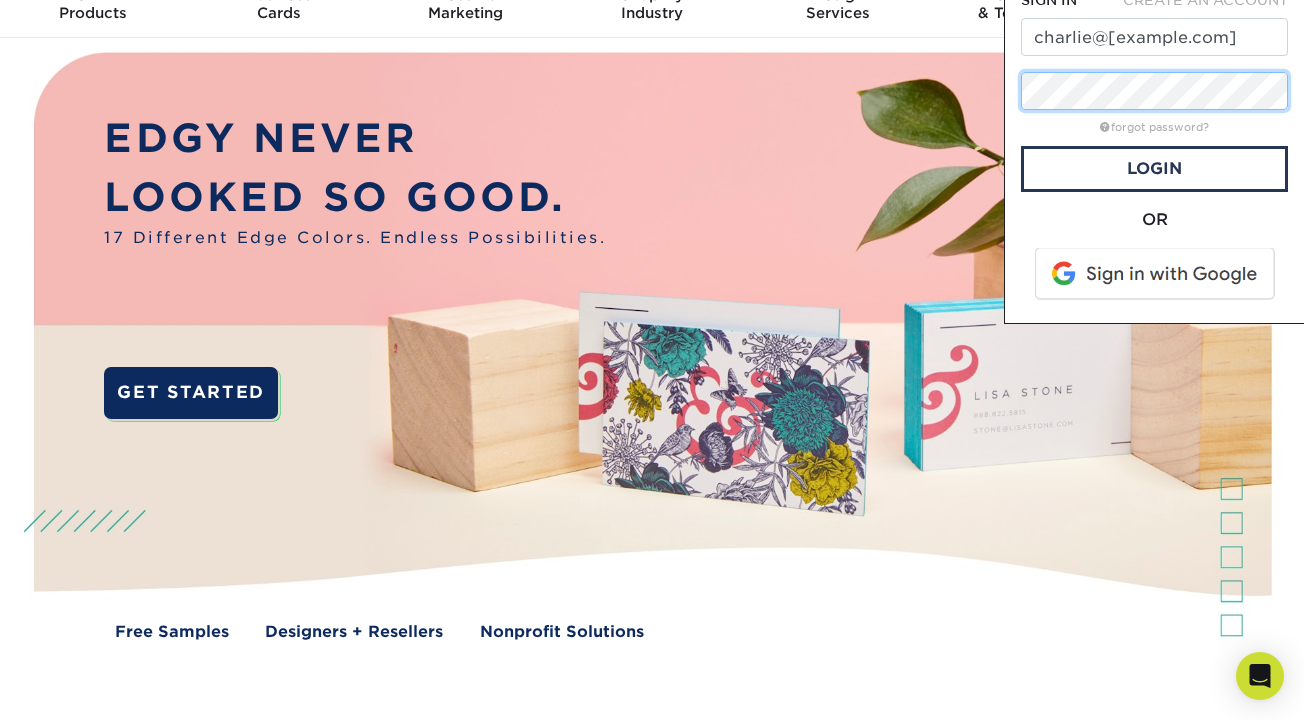 scroll, scrollTop: 0, scrollLeft: 0, axis: both 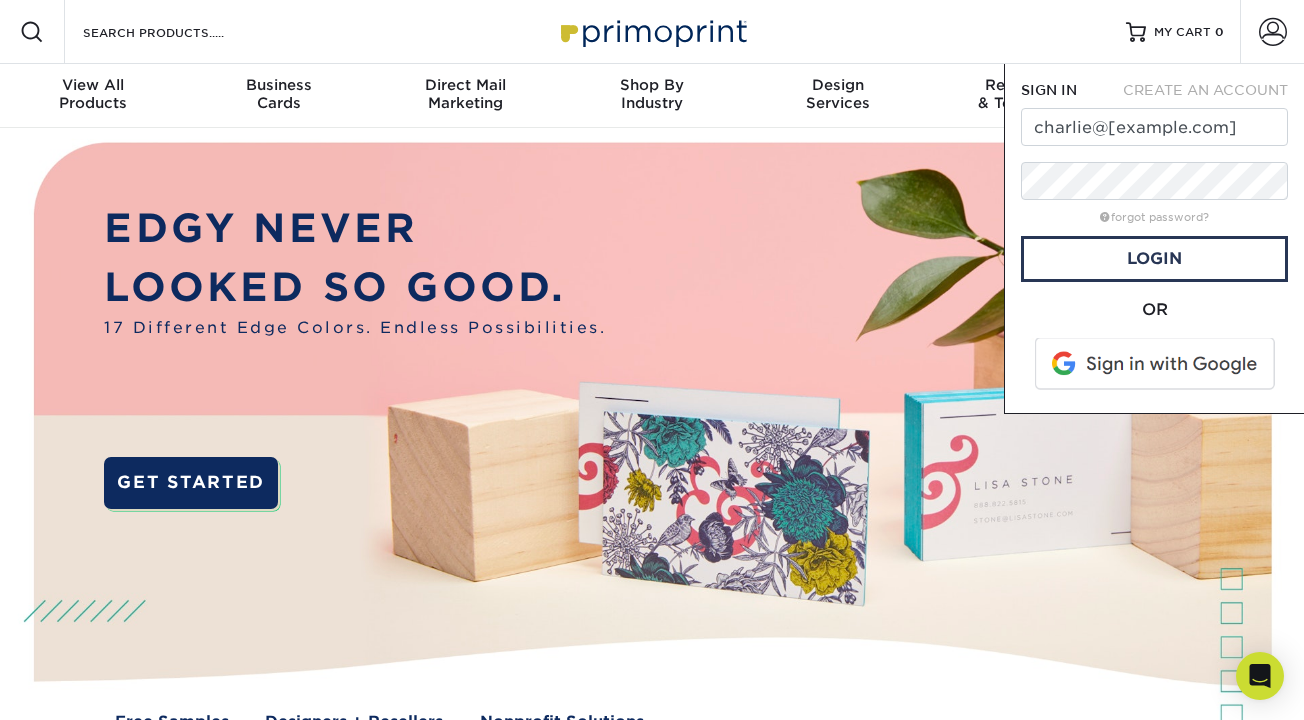 click on "SIGN IN
CREATE AN ACCOUNT
charlie@slimefantasies.com
forgot password?
All fields are required.
Login
OR" at bounding box center [1154, 238] 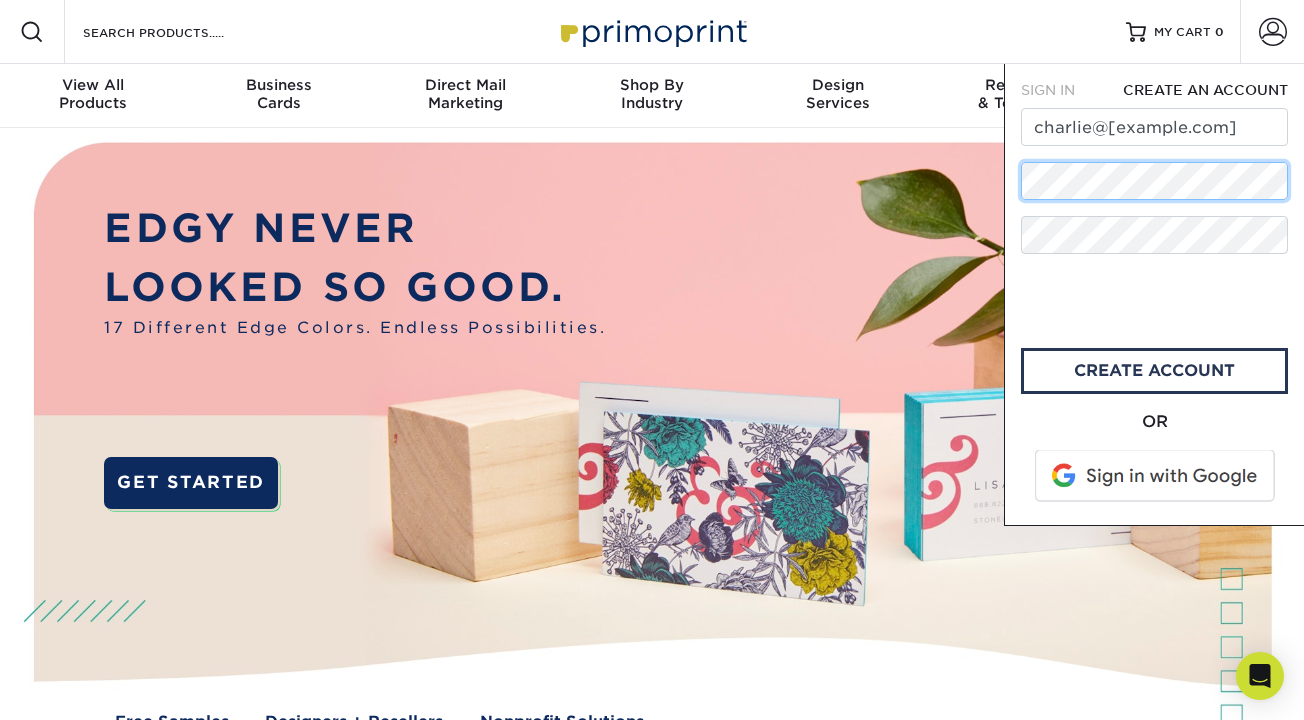 click on "SIGN IN
CREATE AN ACCOUNT
charlie@slimefantasies.com
forgot password?
All fields are required.
Login
OR
SIGN IN
CREATE AN ACCOUNT
charlie@slimefantasies.com
All fields are required.
All fields are required." at bounding box center (1154, 295) 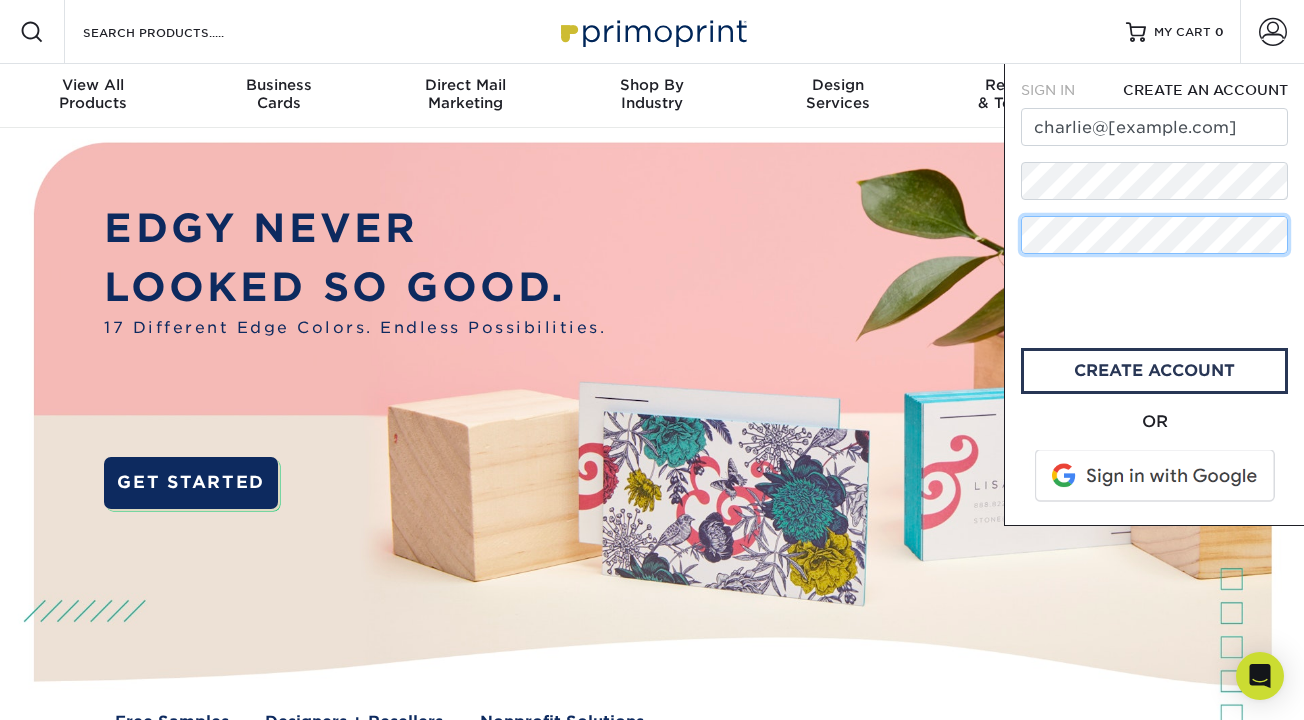 click on "Resources Menu
Search Products
Account
SIGN IN
CREATE AN ACCOUNT
charlie@slimefantasies.com
forgot password?
All fields are required.
Login" at bounding box center (652, 2199) 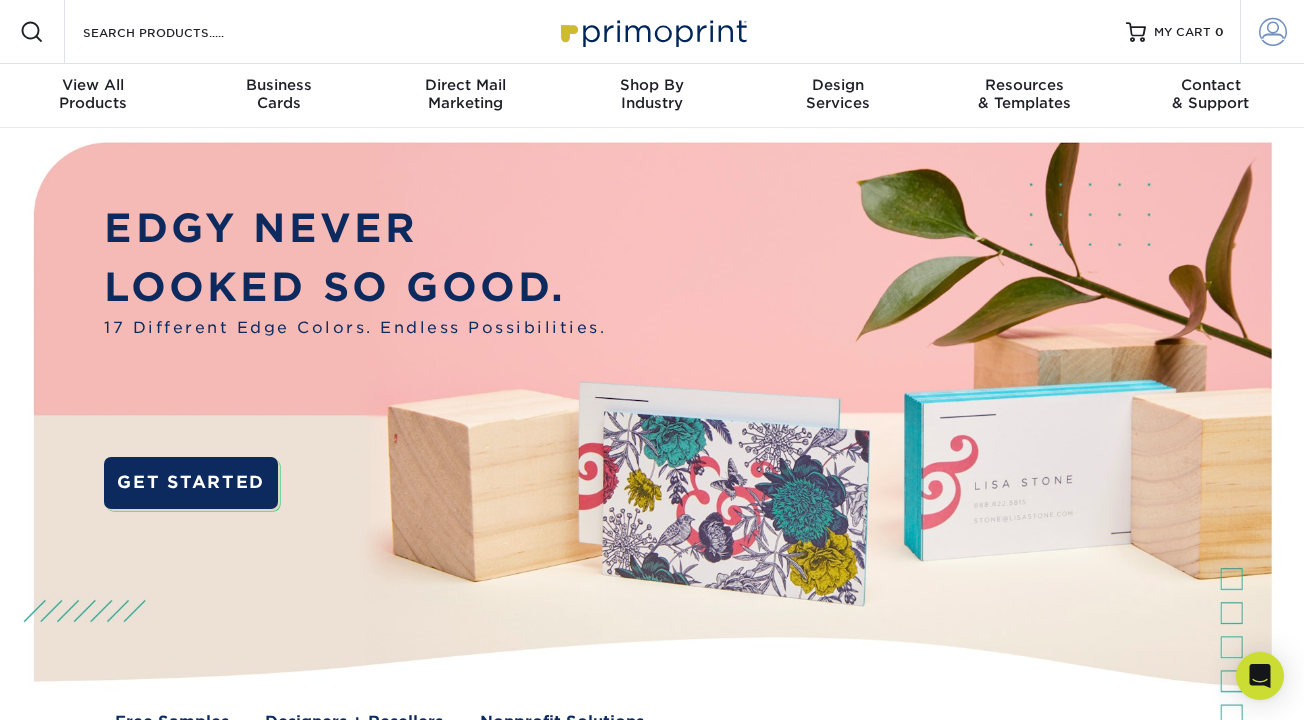 click at bounding box center (1273, 32) 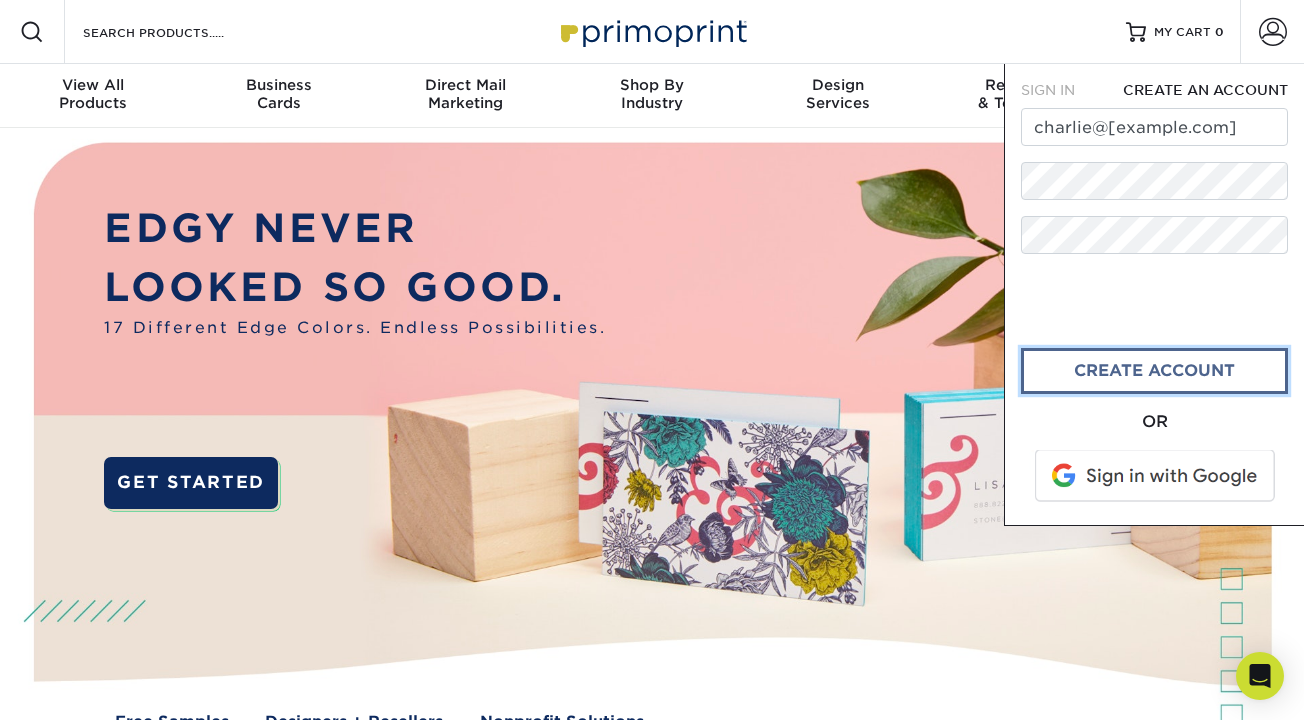 click on "create account" at bounding box center (1154, 371) 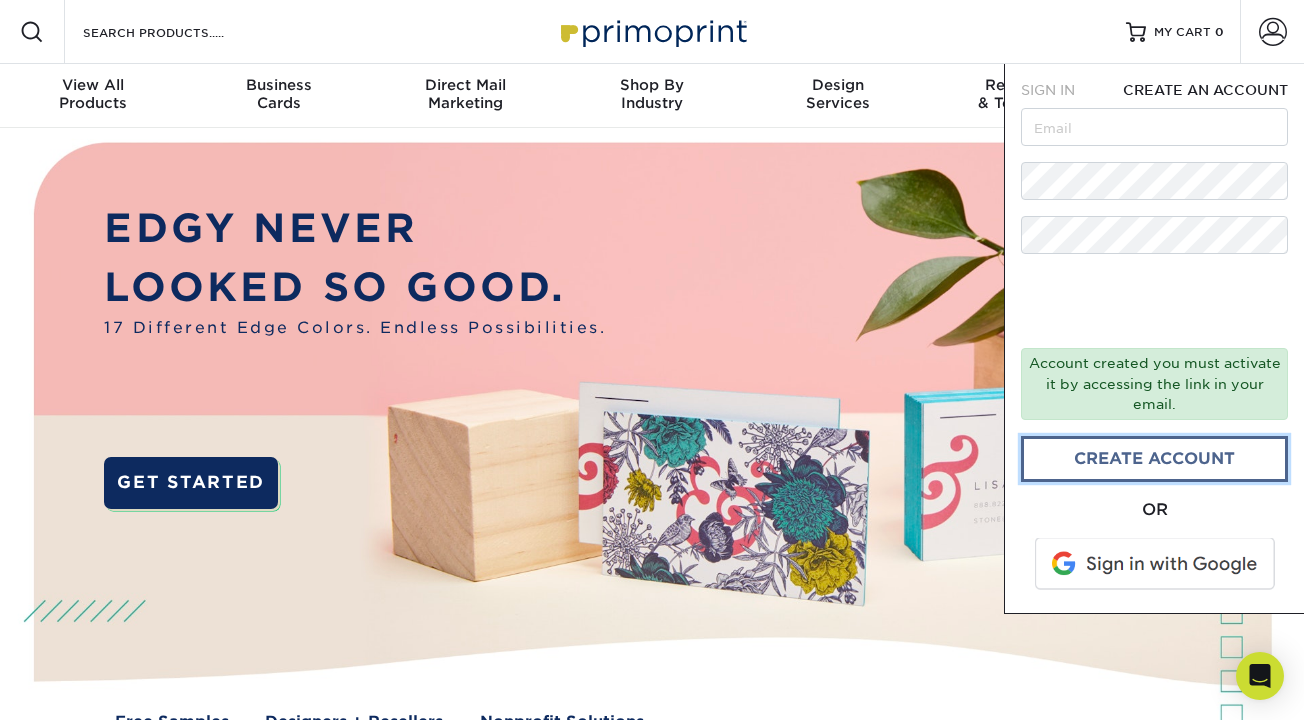 click on "CREATE ACCOUNT" at bounding box center [1154, 459] 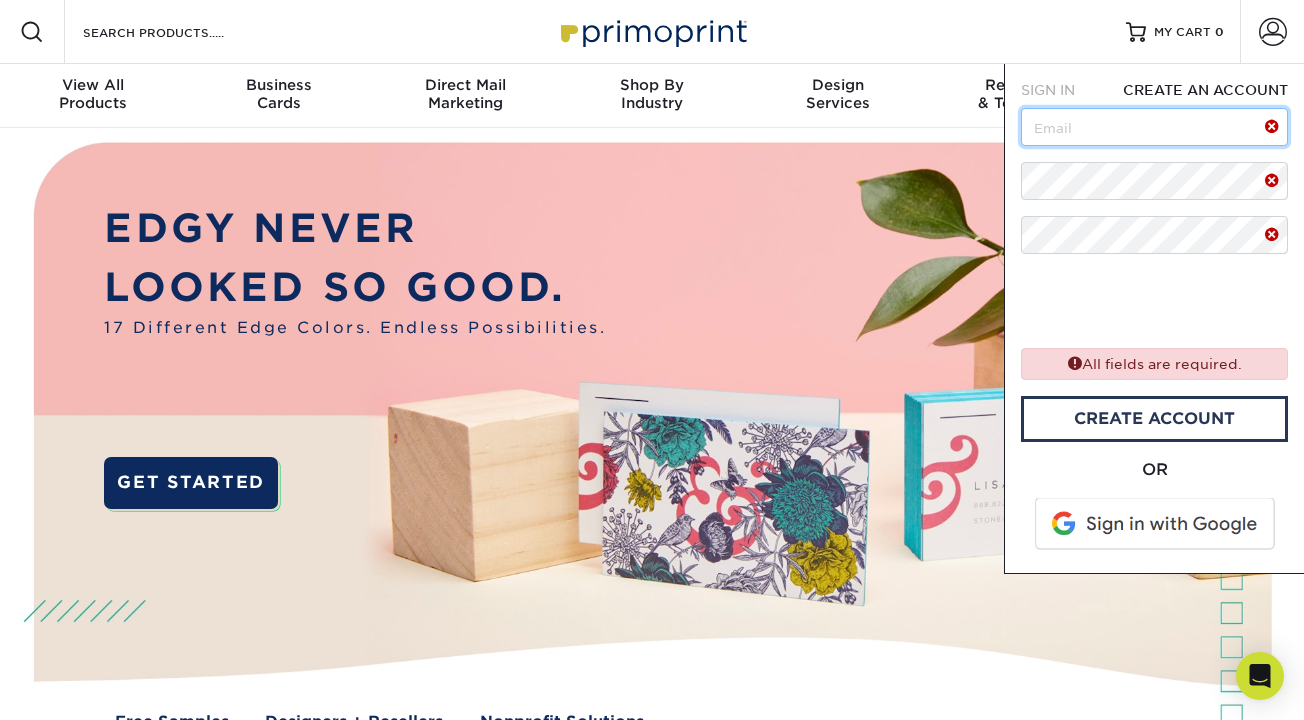 click at bounding box center [1154, 127] 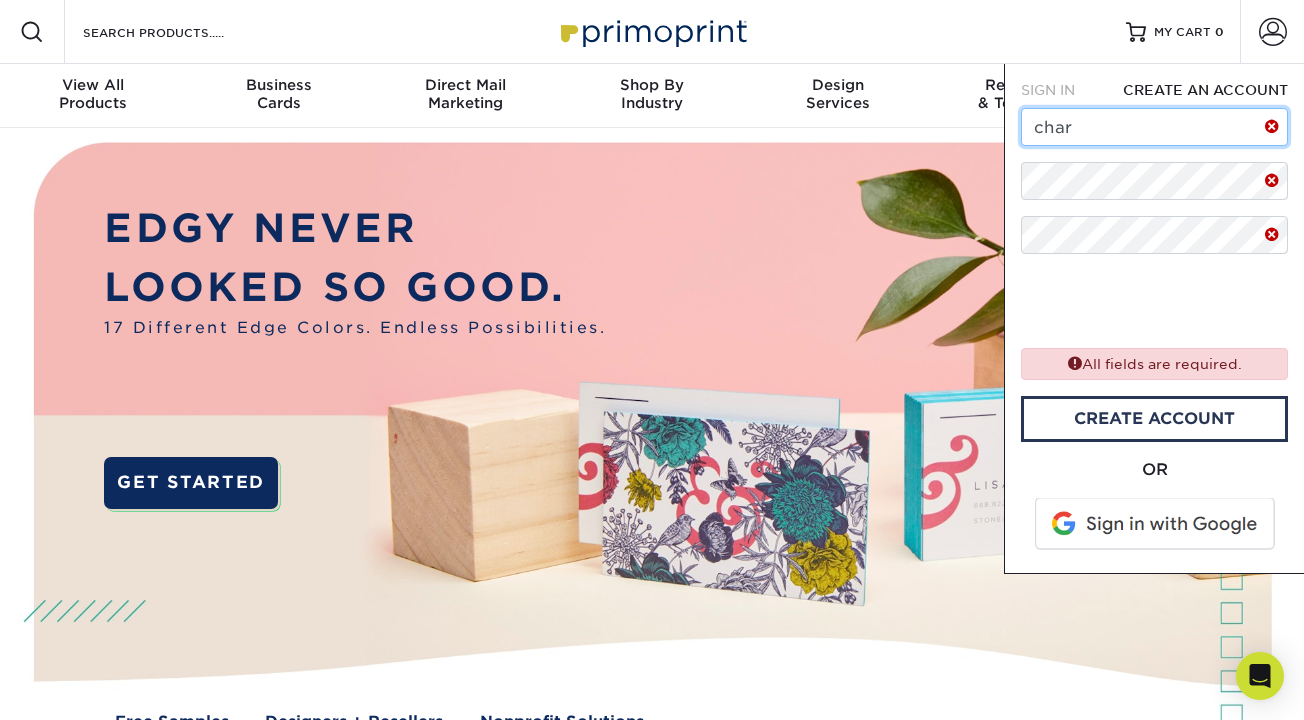 type on "charlie@slimefantasies.com" 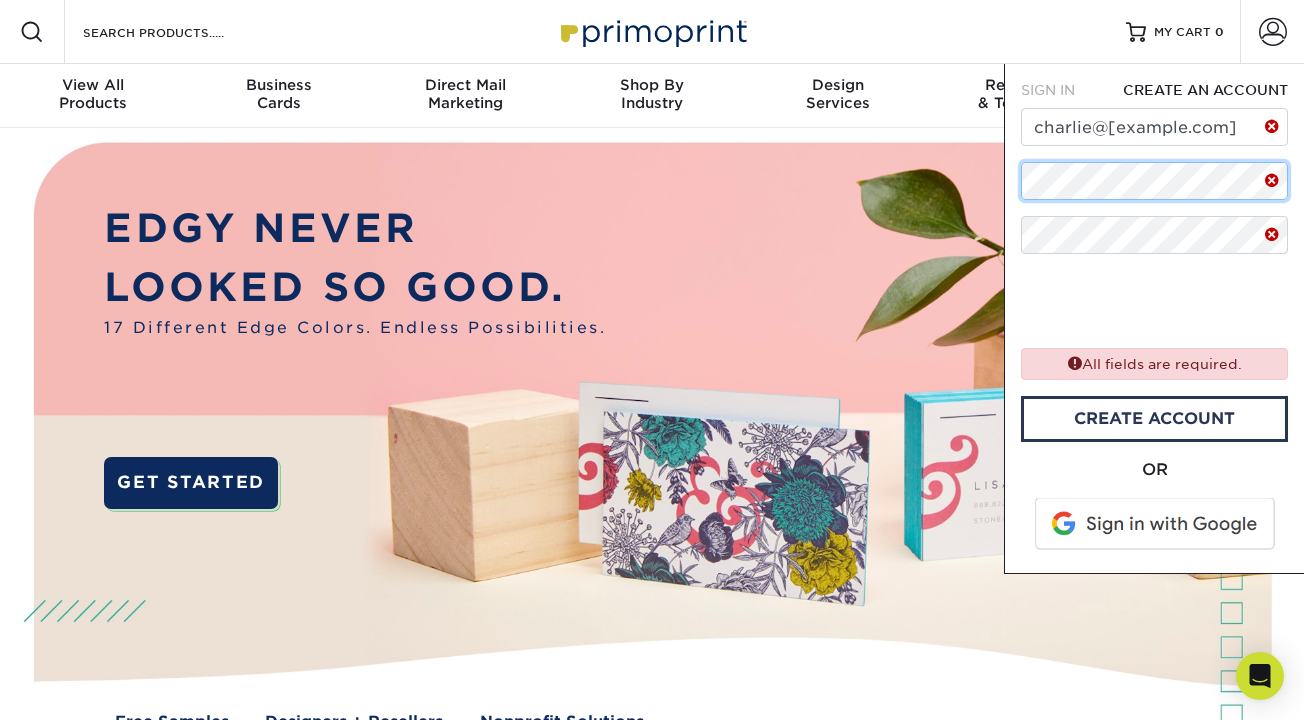 click on "SIGN IN
CREATE AN ACCOUNT
charlie@slimefantasies.com
forgot password?
All fields are required.
Login
OR
SIGN IN
CREATE AN ACCOUNT
charlie@slimefantasies.com
All fields are required.
CREATE ACCOUNT" at bounding box center (1154, 319) 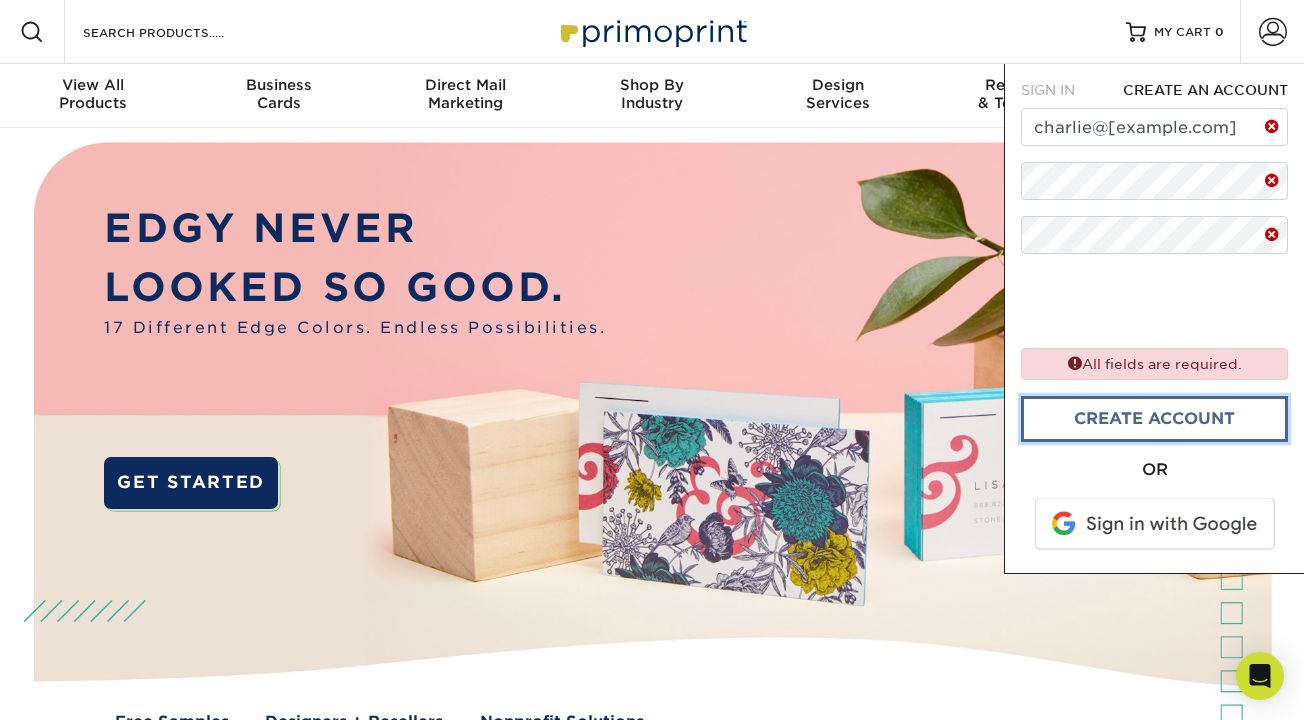 click on "CREATE ACCOUNT" at bounding box center [1154, 419] 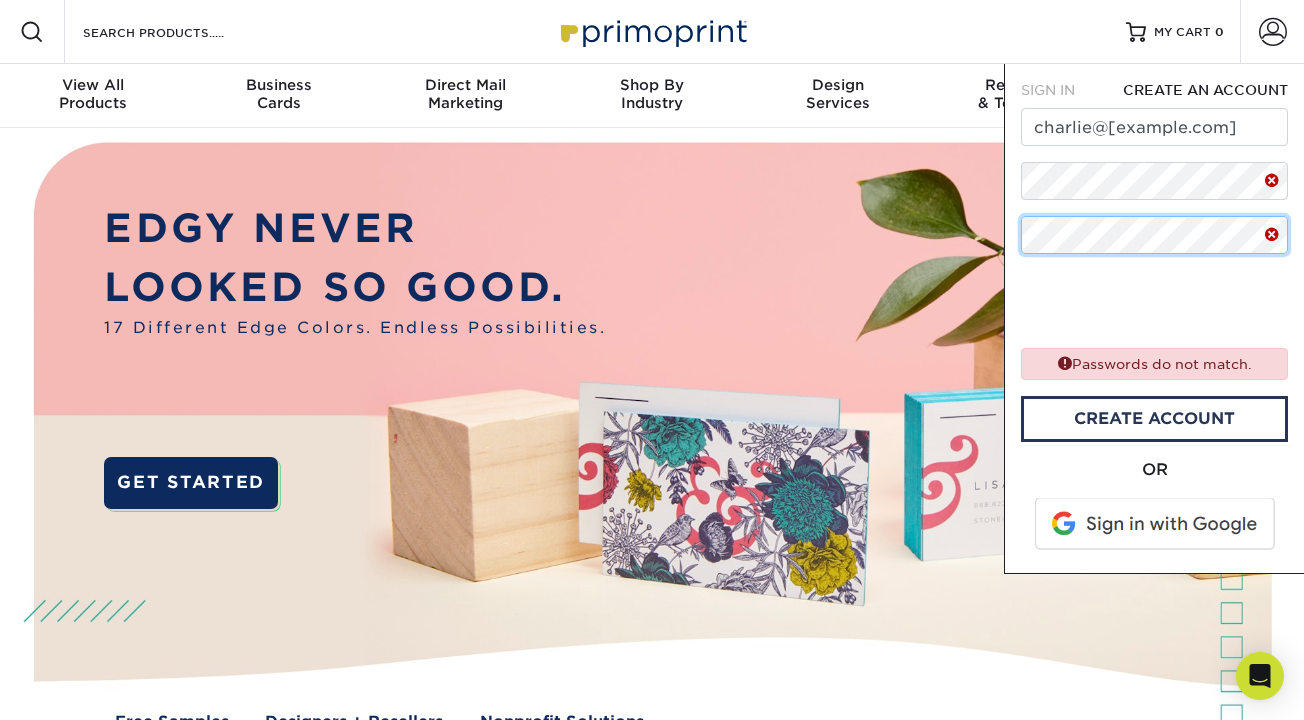 click on "SIGN IN
CREATE AN ACCOUNT
charlie@slimefantasies.com
forgot password?
All fields are required.
Login
OR
SIGN IN
CREATE AN ACCOUNT
charlie@slimefantasies.com
Passwords do not match.
CREATE ACCOUNT
OR" at bounding box center [1154, 319] 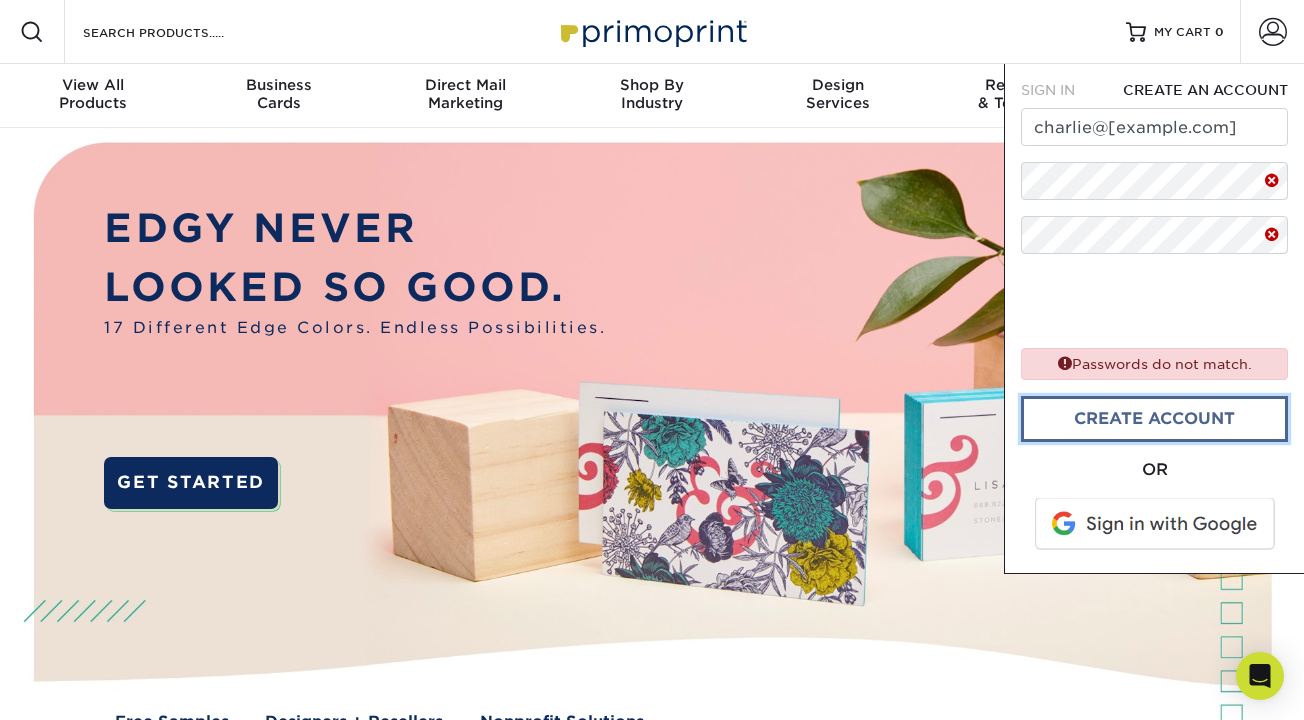 click on "CREATE ACCOUNT" at bounding box center (1154, 419) 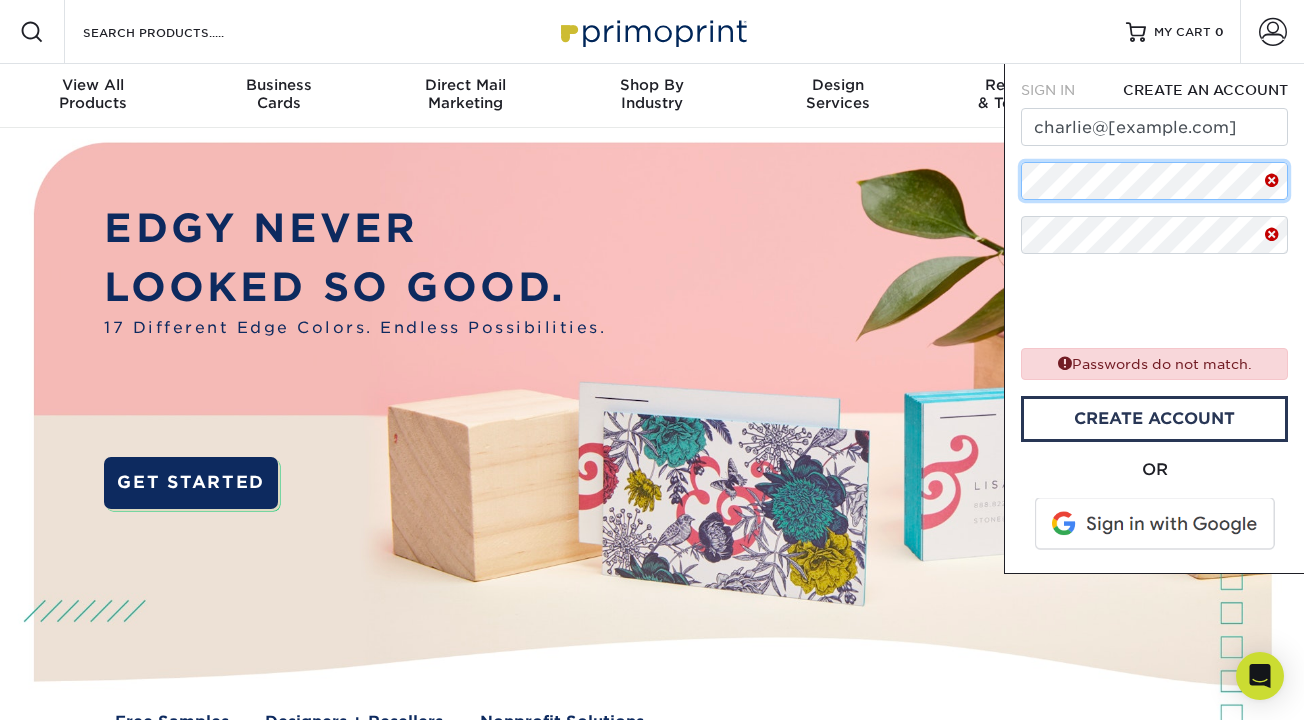 click on "SIGN IN
CREATE AN ACCOUNT
charlie@slimefantasies.com
forgot password?
All fields are required.
Login
OR
SIGN IN
CREATE AN ACCOUNT
charlie@slimefantasies.com
Passwords do not match.
CREATE ACCOUNT
OR" at bounding box center (1154, 319) 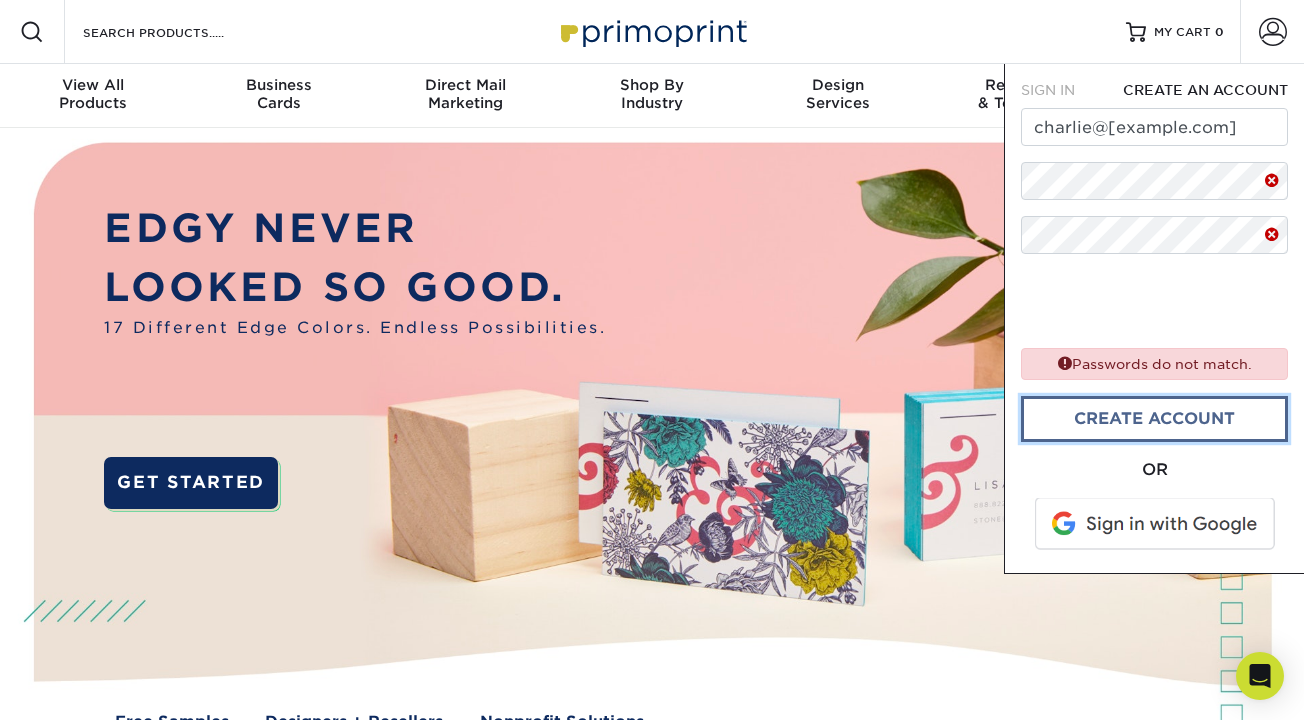 click on "CREATE ACCOUNT" at bounding box center (1154, 419) 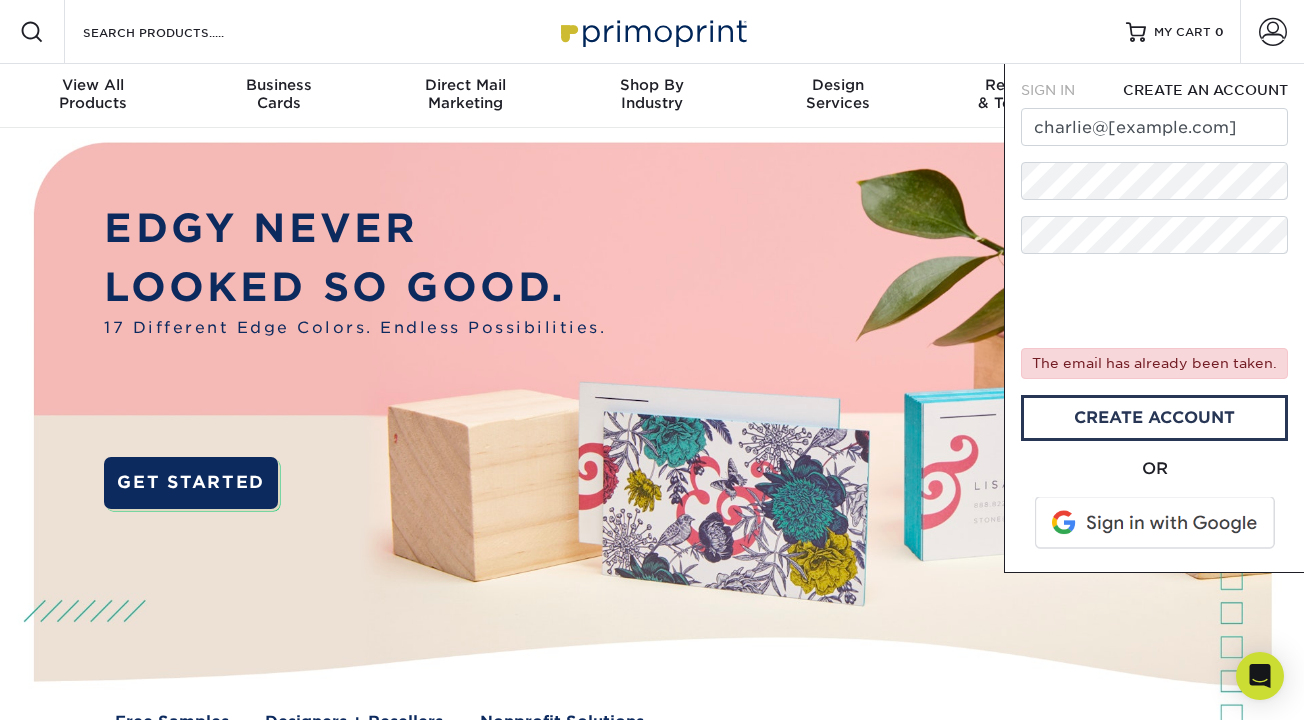 click on "SIGN IN" at bounding box center [1048, 90] 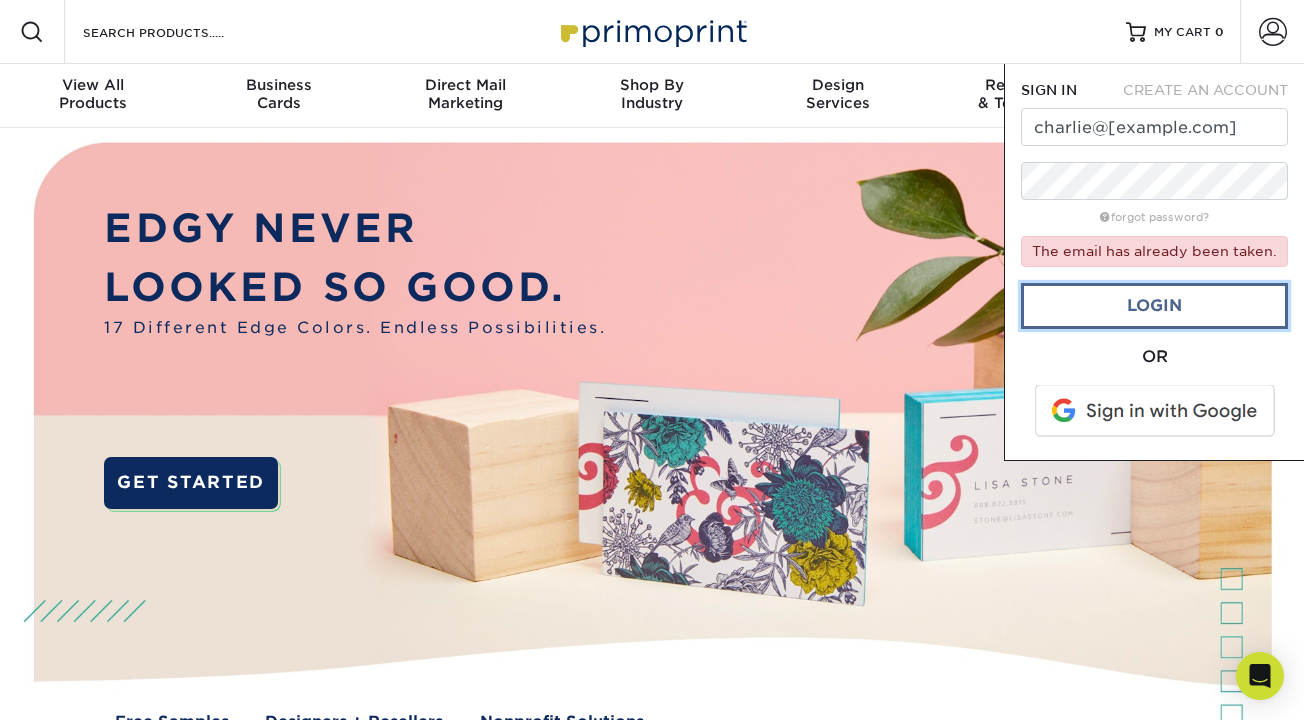 click on "Login" at bounding box center (1154, 306) 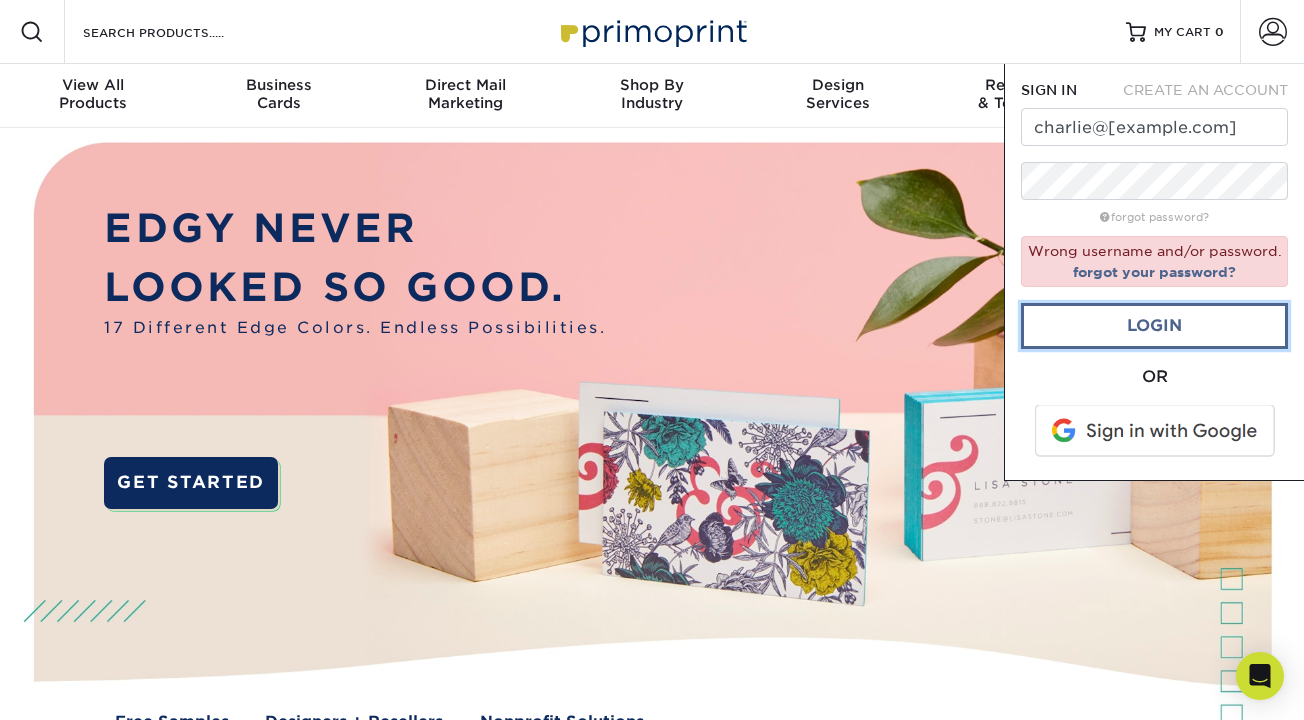 click on "Login" at bounding box center (1154, 326) 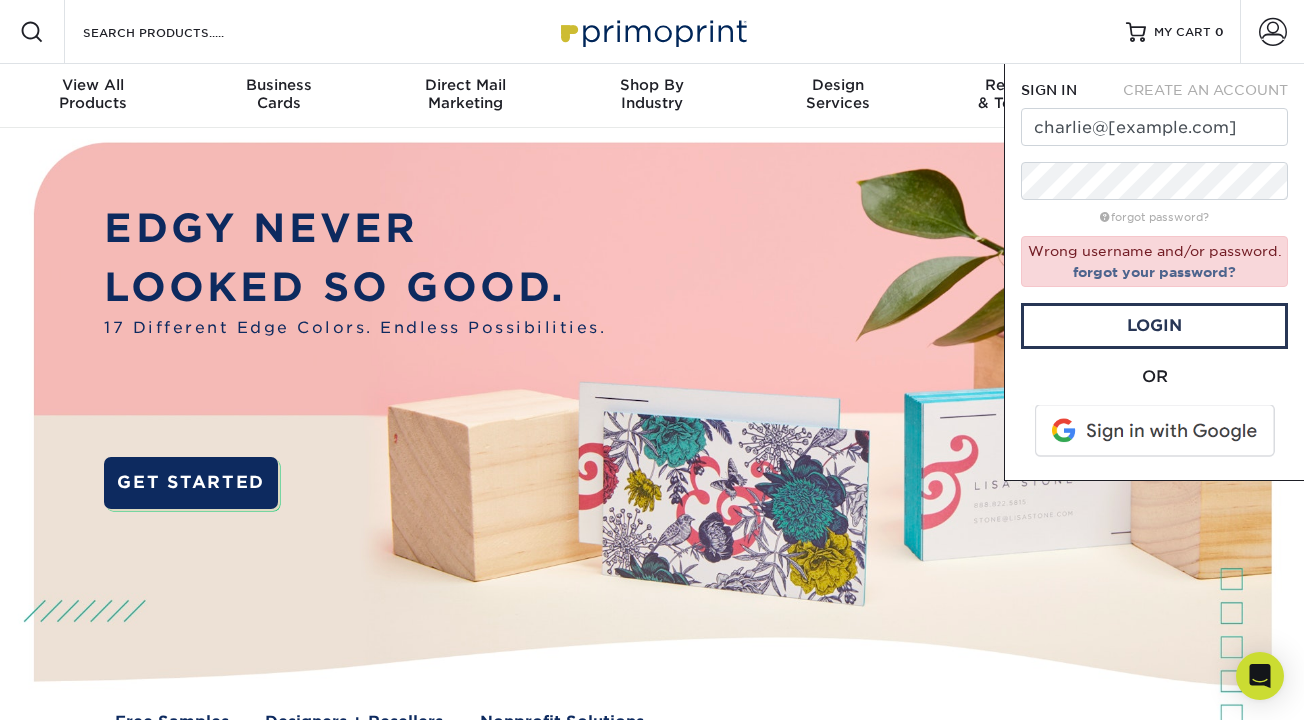 click at bounding box center (1156, 431) 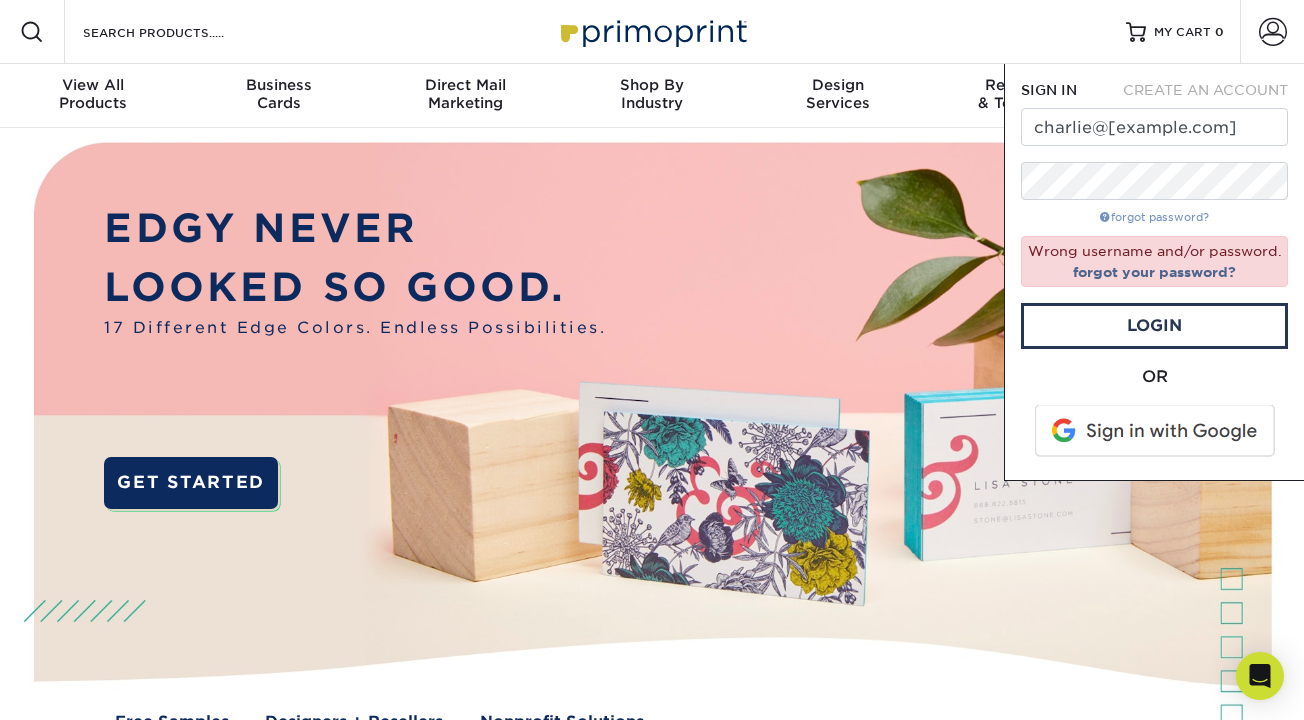 click on "forgot password?" at bounding box center (1154, 217) 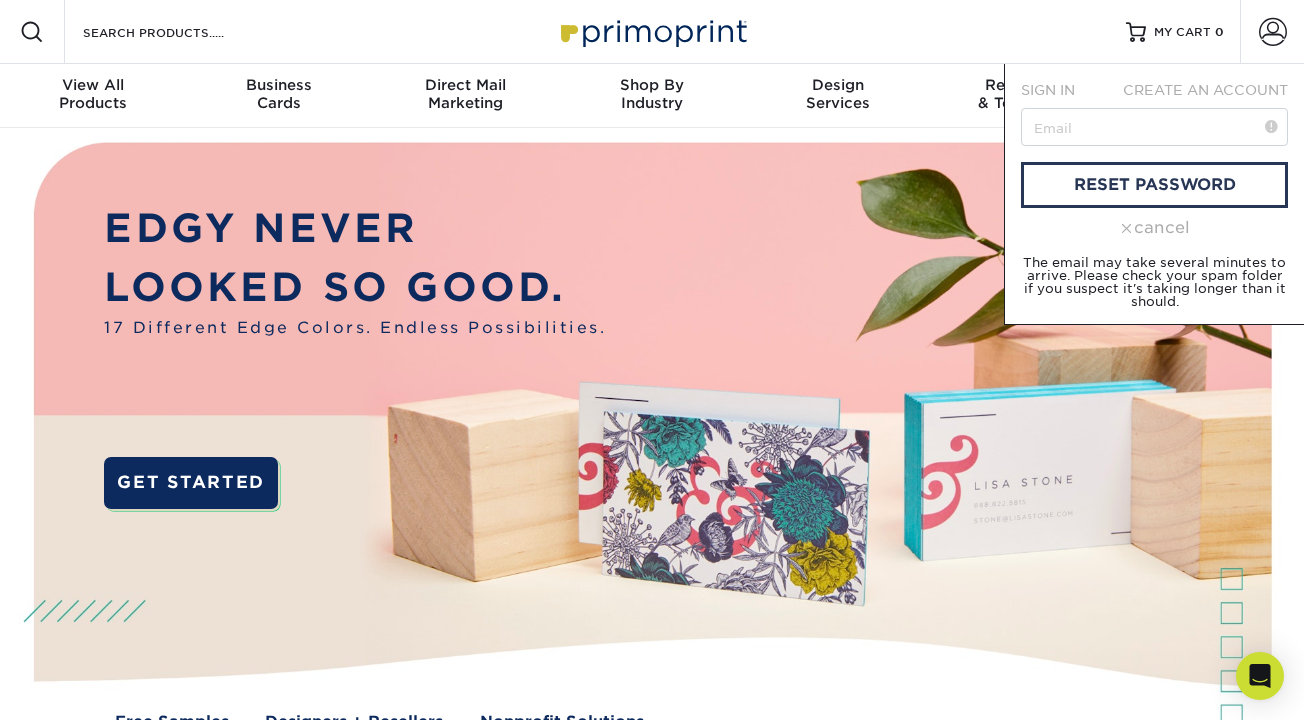 click on "cancel" at bounding box center (1154, 228) 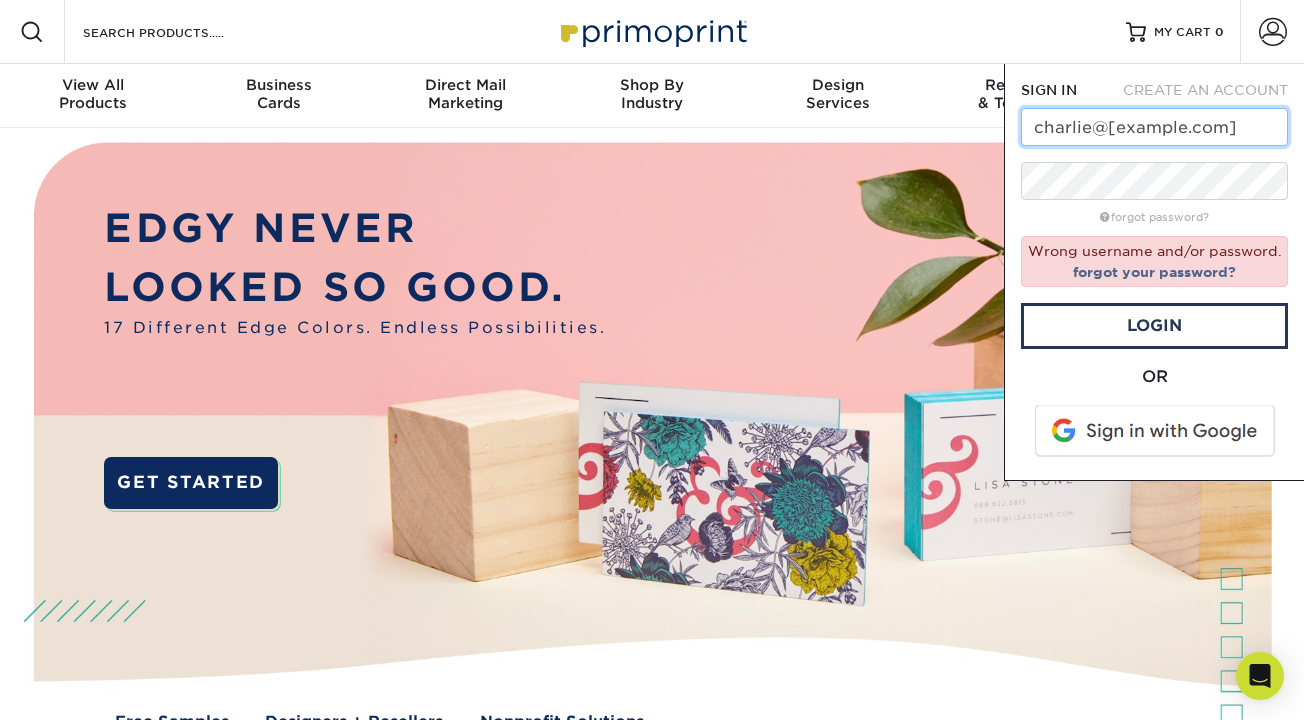 click on "[USERNAME]@example.com" at bounding box center (1154, 127) 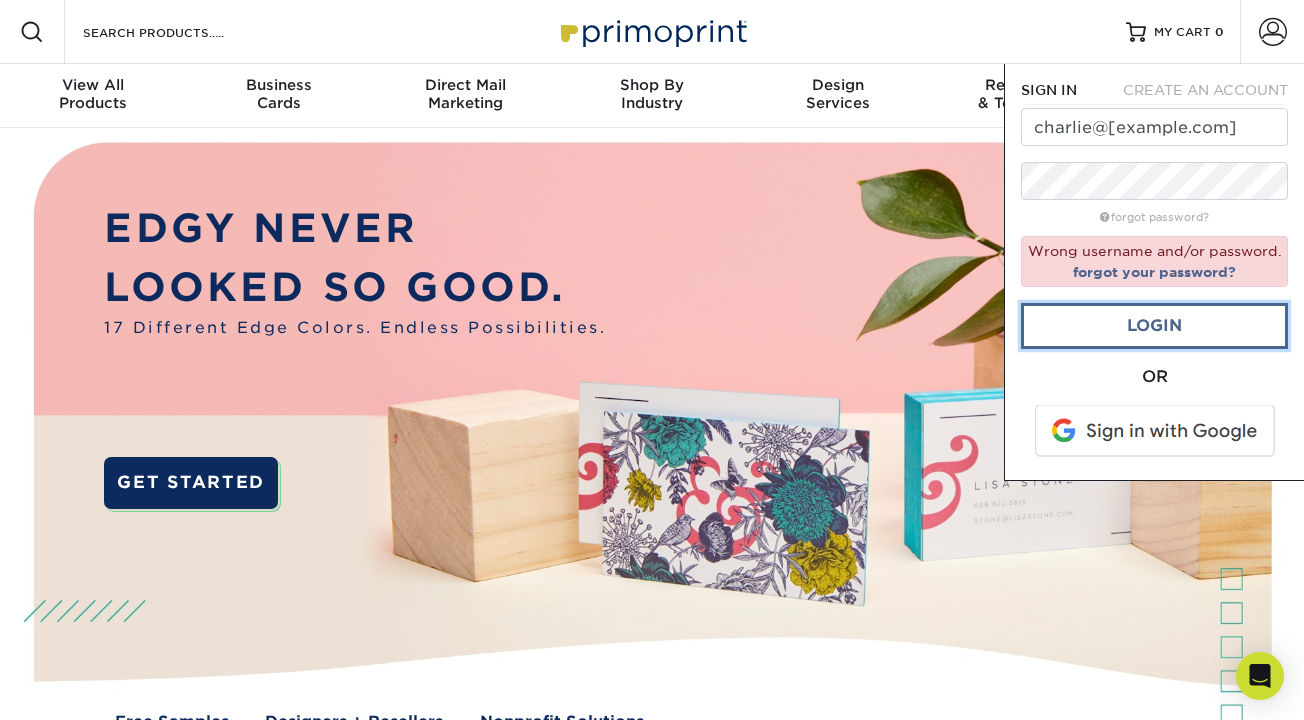 click on "Login" at bounding box center [1154, 326] 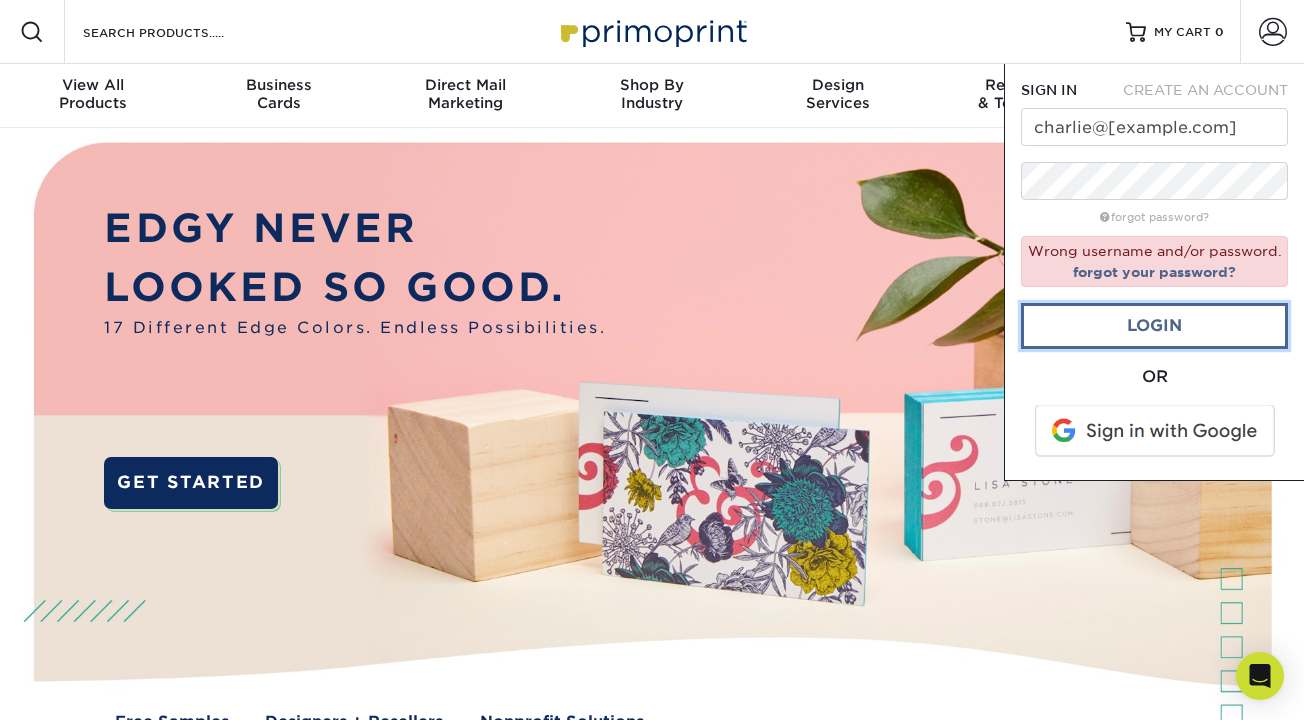click on "Login" at bounding box center [1154, 326] 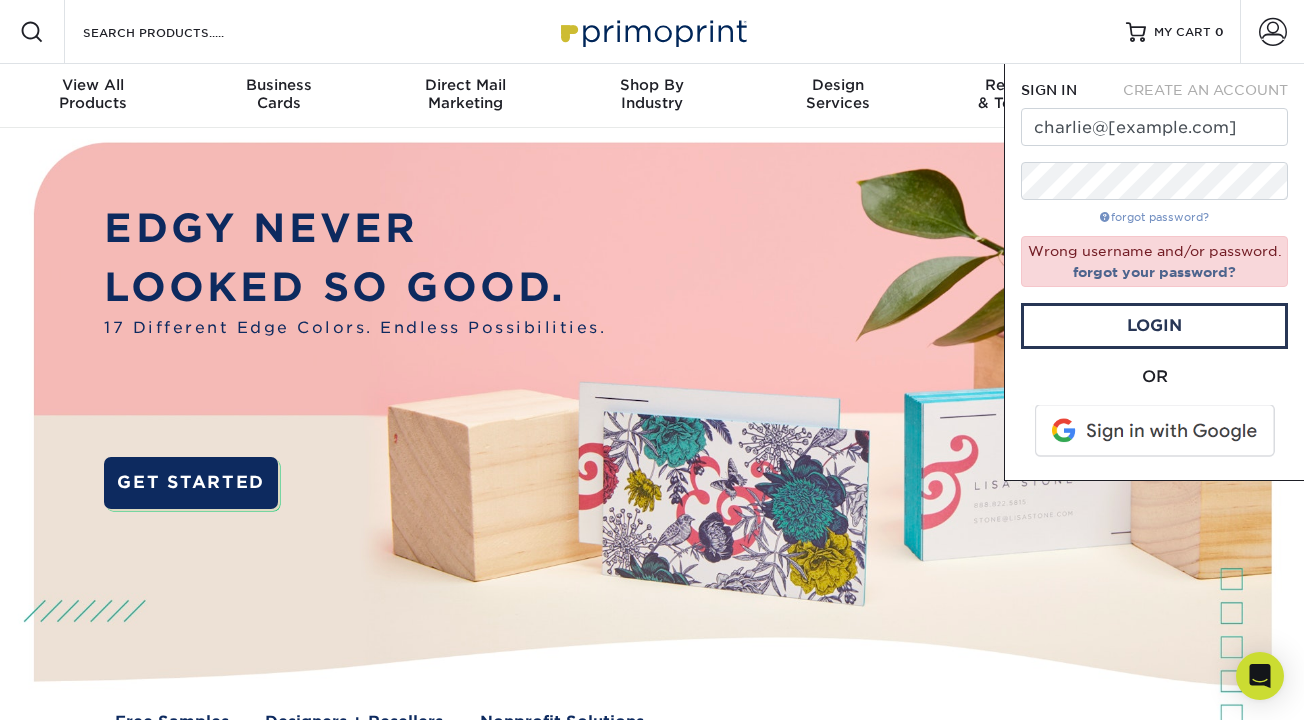 click on "forgot password?" at bounding box center (1154, 217) 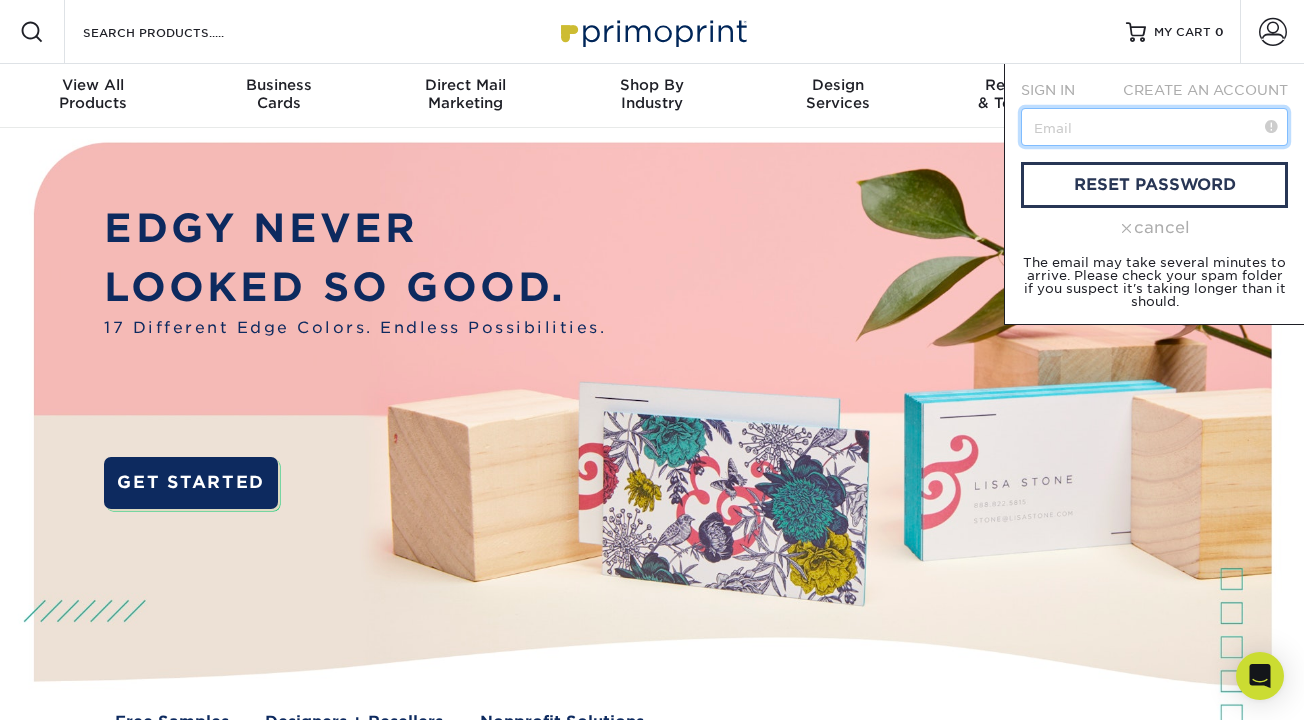 click at bounding box center [1154, 127] 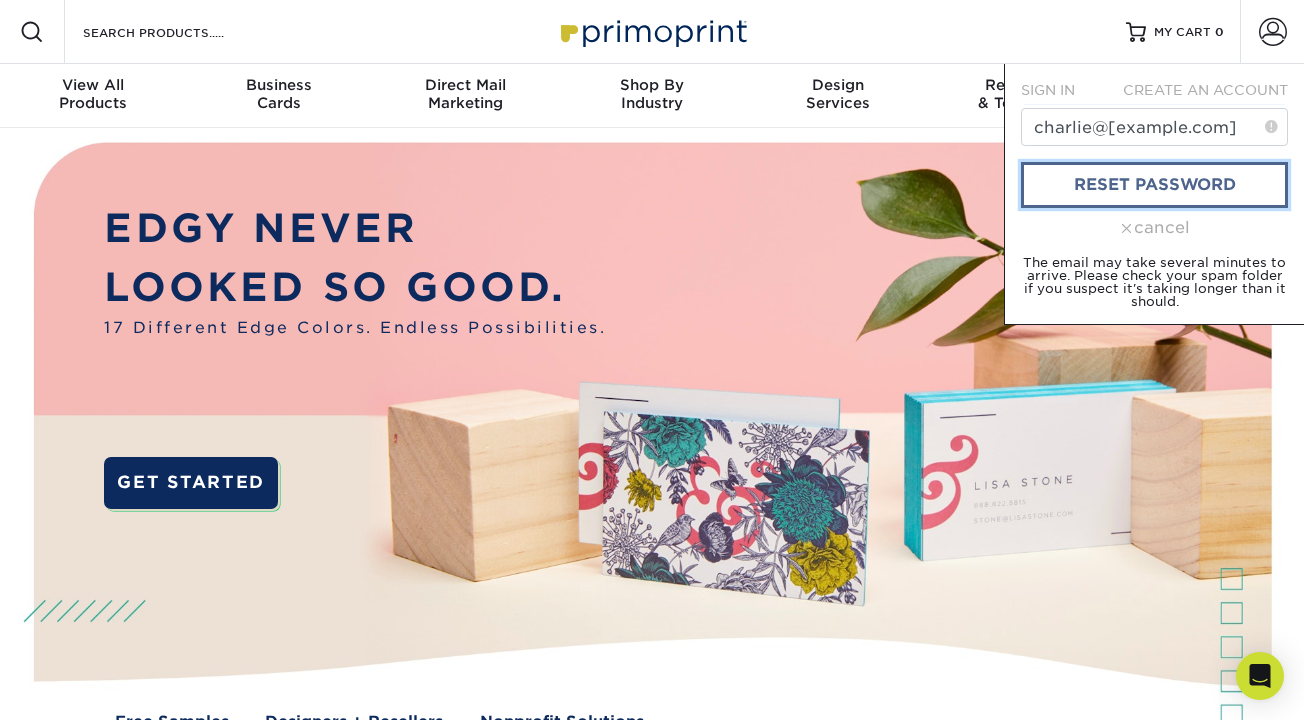 click on "reset password" at bounding box center (1154, 185) 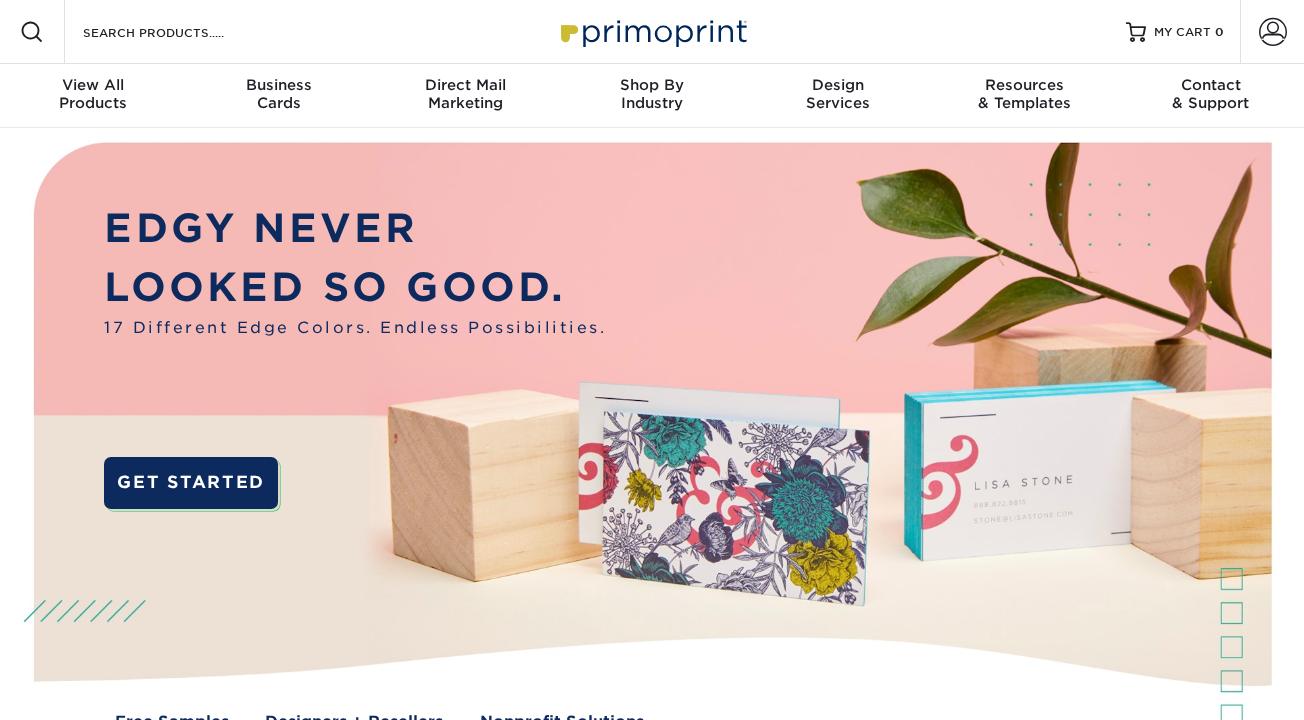 scroll, scrollTop: 0, scrollLeft: 0, axis: both 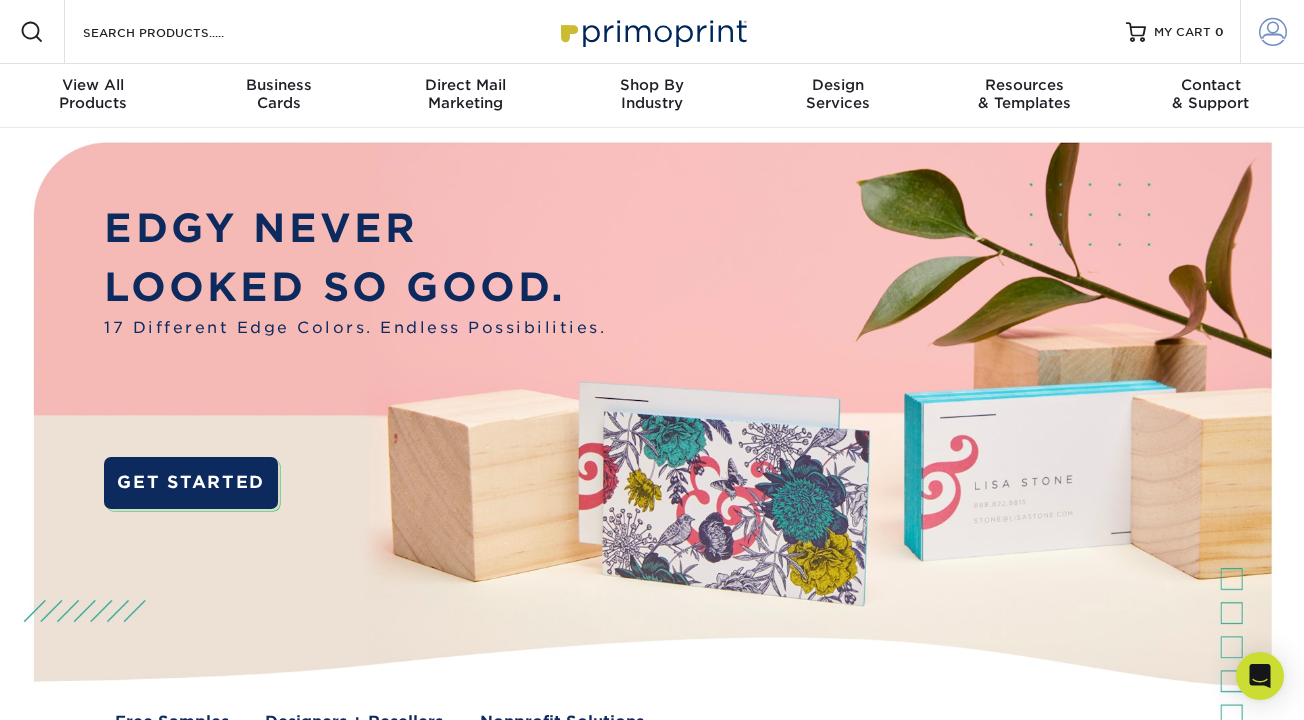 type on "charlie@slimefantasies.com" 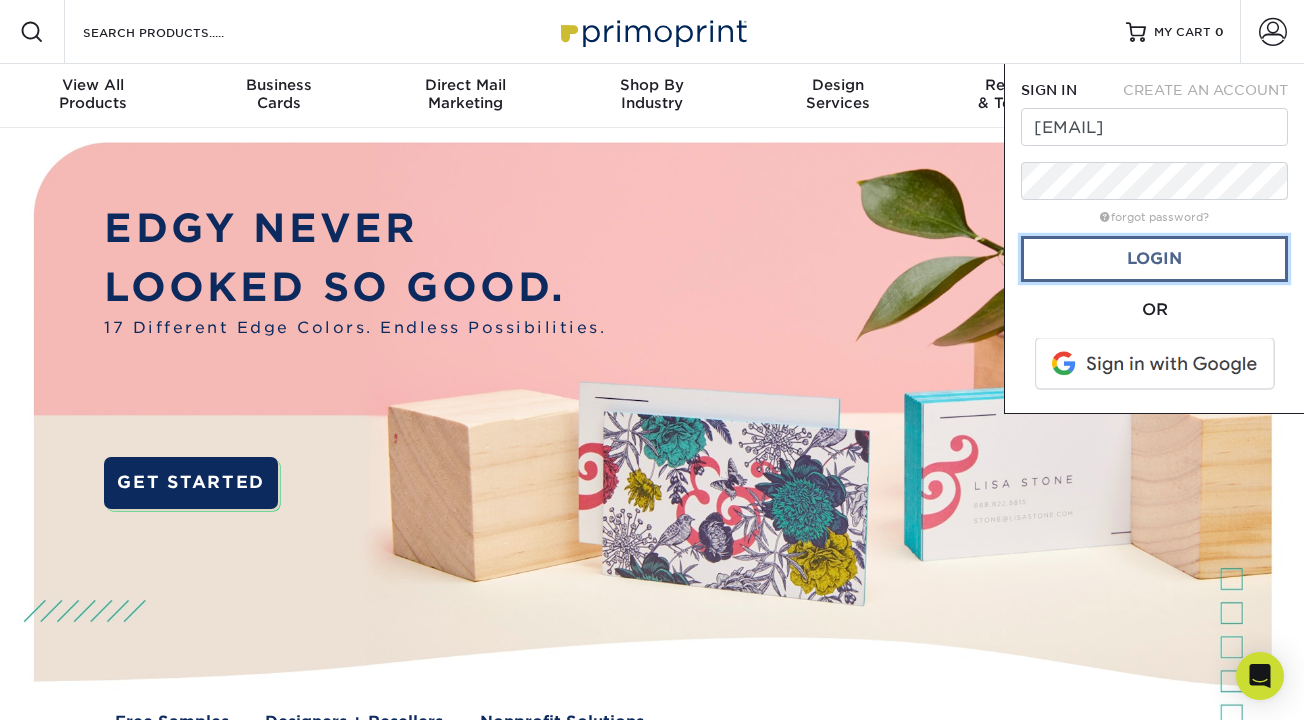 click on "Login" at bounding box center (1154, 259) 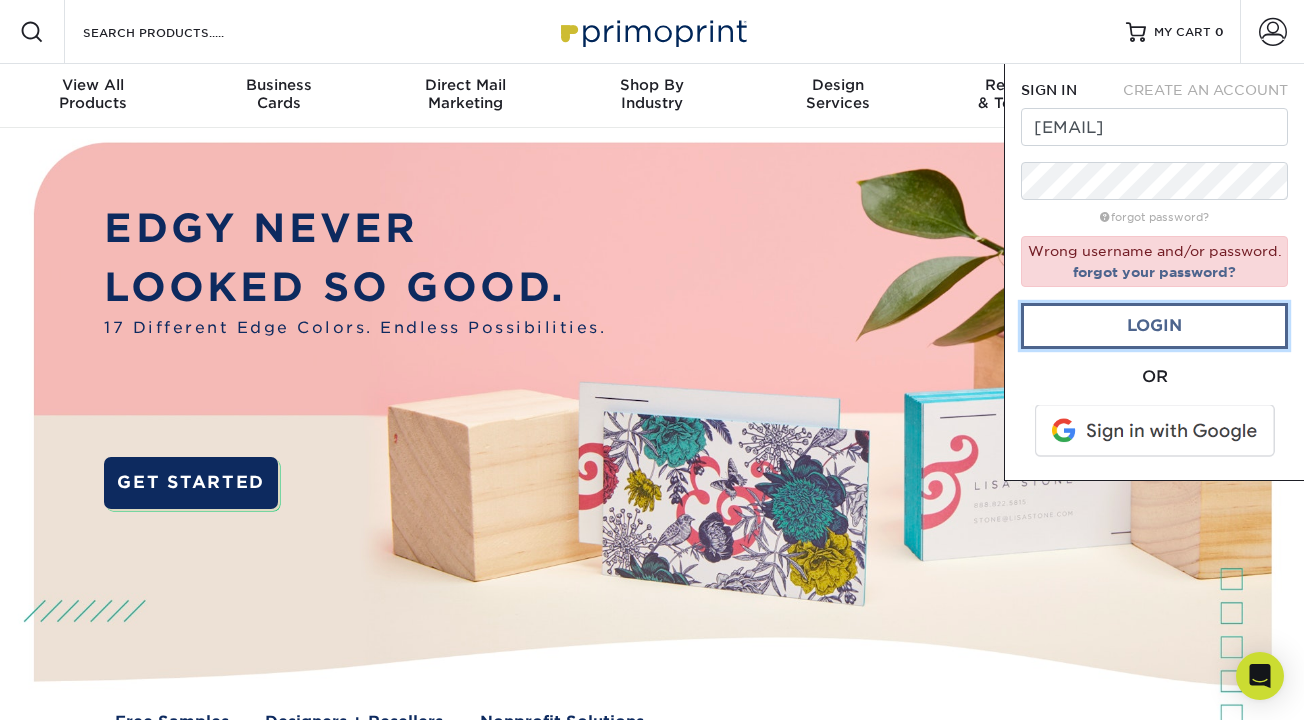 click on "Login" at bounding box center [1154, 326] 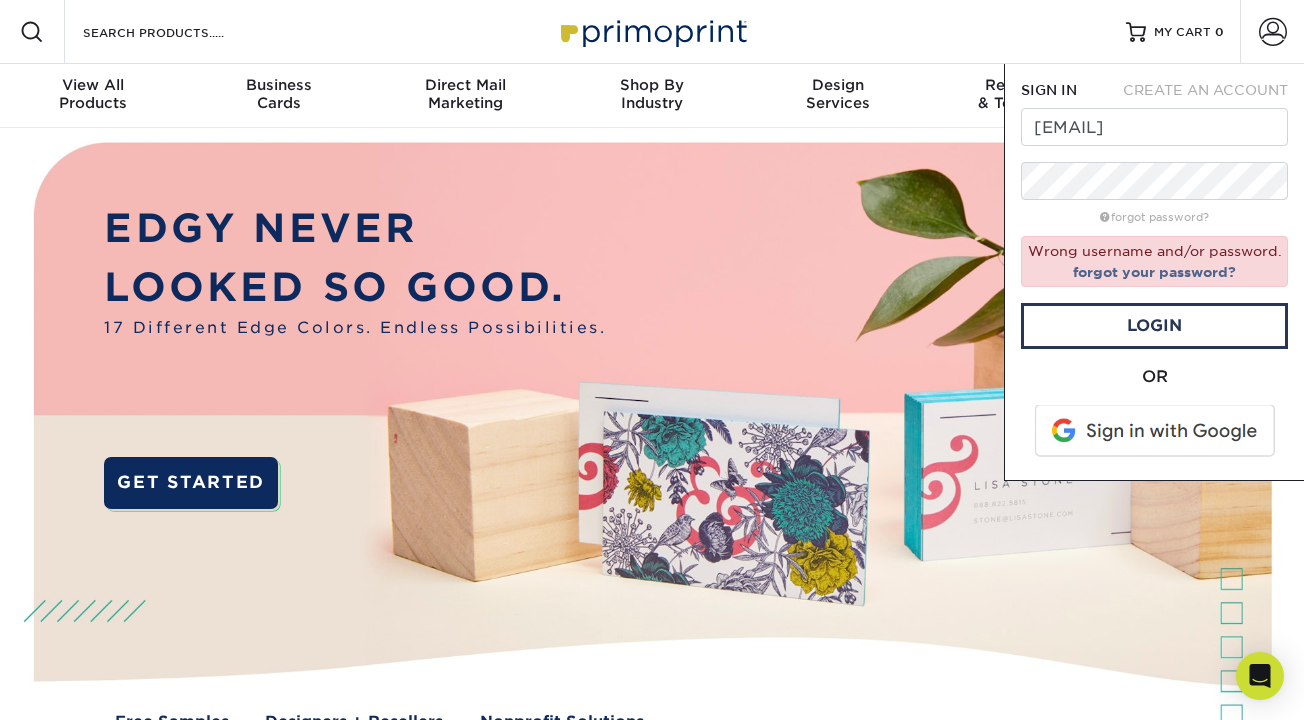 click on "SIGN IN
CREATE AN ACCOUNT
charlie@slimefantasies.com
forgot password?
Wrong username and/or password. forgot your password?
Login
OR
SIGN IN
CREATE AN ACCOUNT
charlie@slimefantasies.com
All fields are required.
All fields are required." at bounding box center (1154, 272) 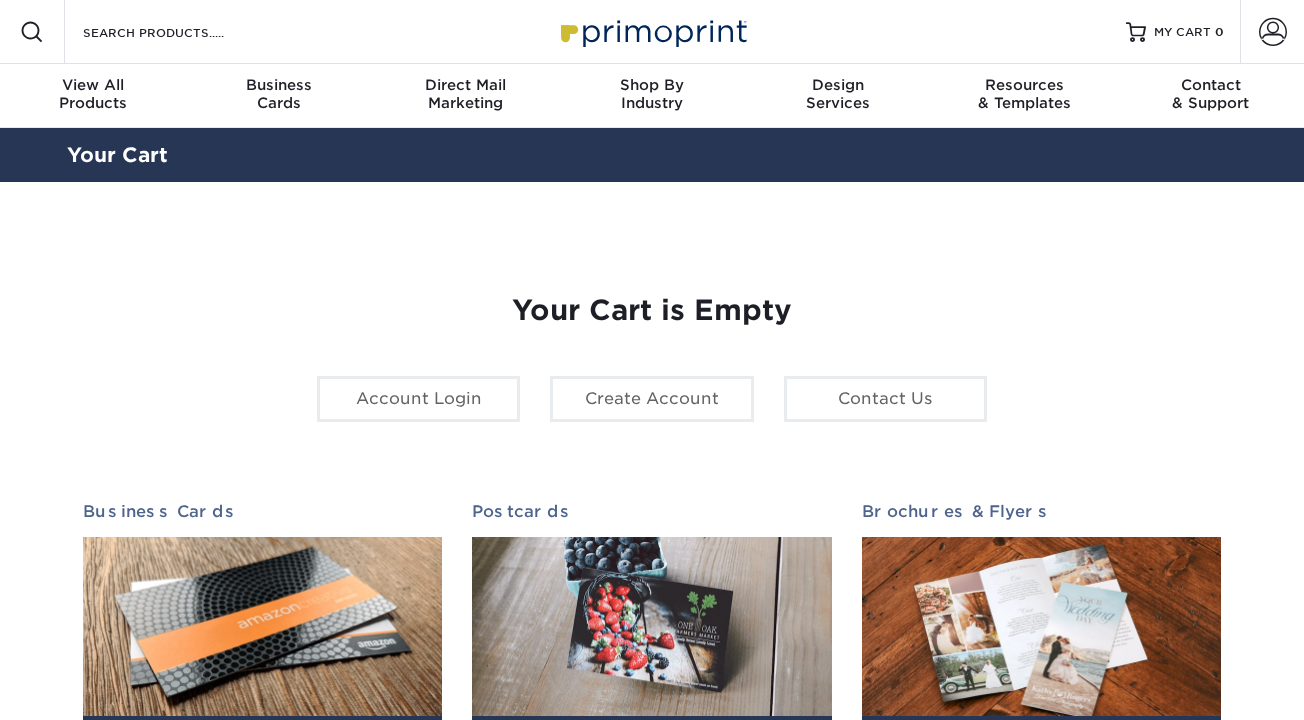 scroll, scrollTop: 0, scrollLeft: 0, axis: both 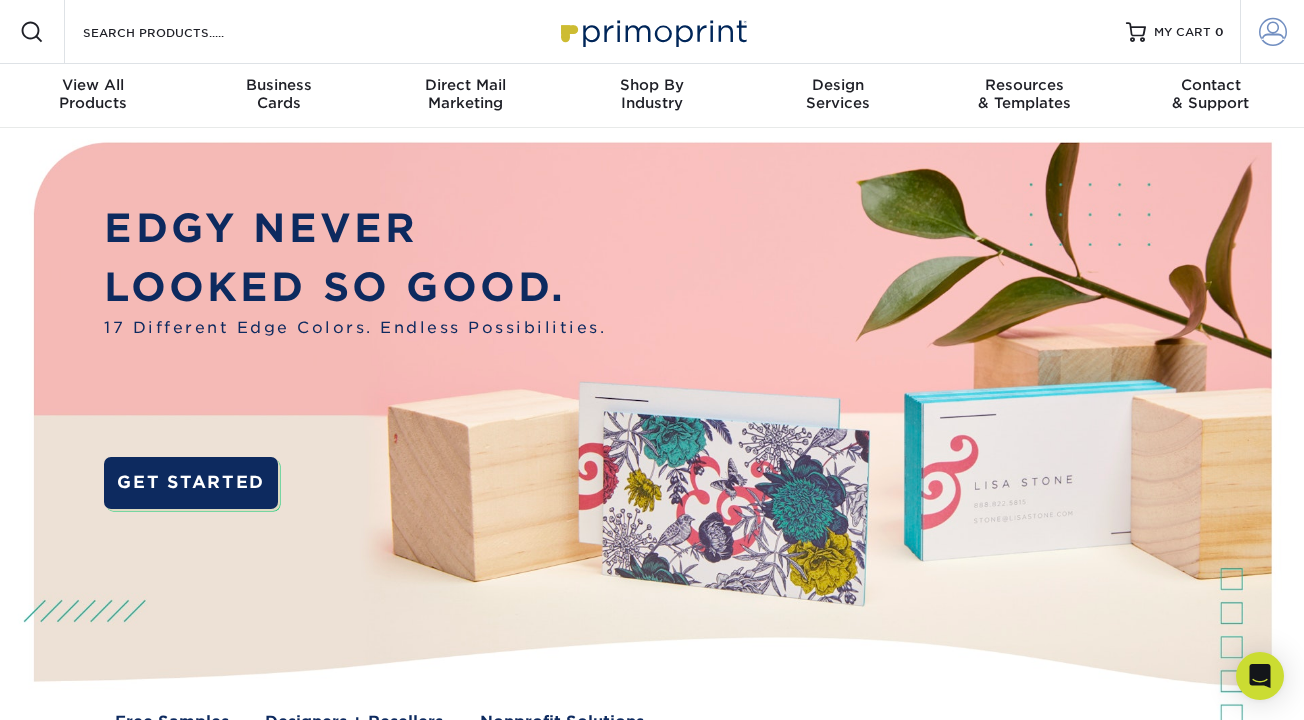 type on "[USERNAME]@example.com" 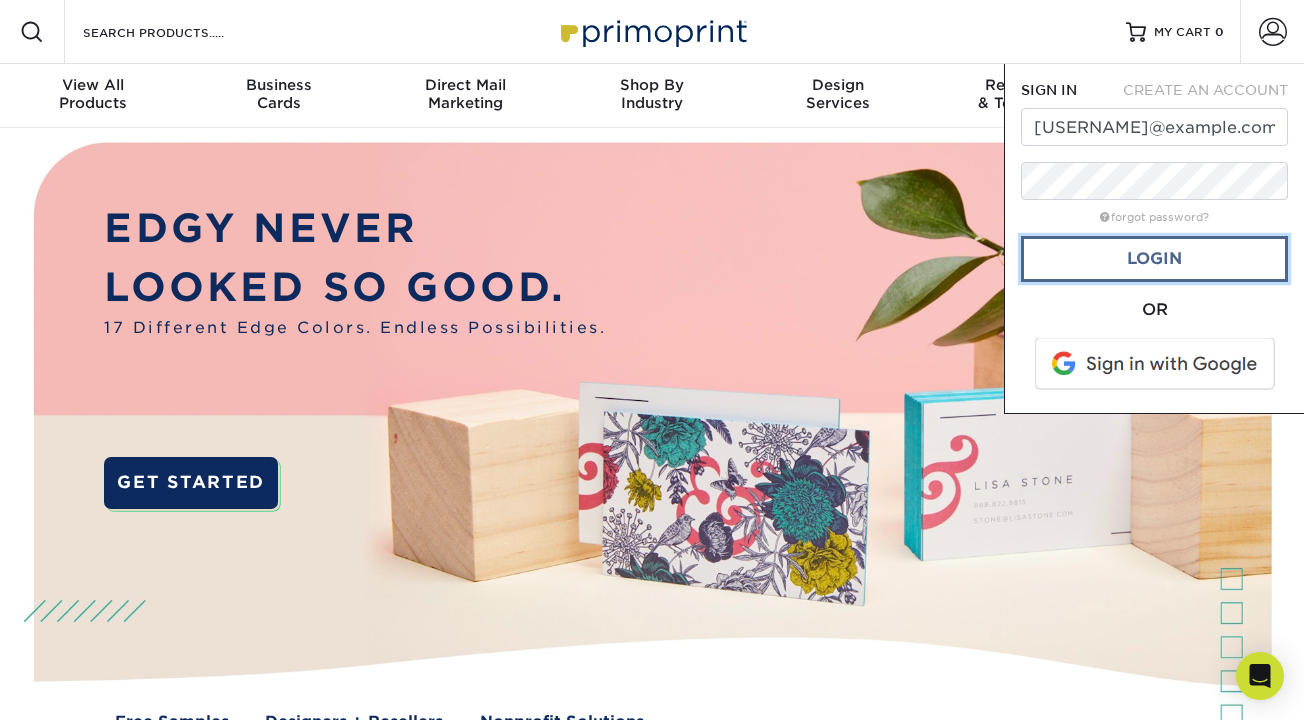 click on "Login" at bounding box center [1154, 259] 